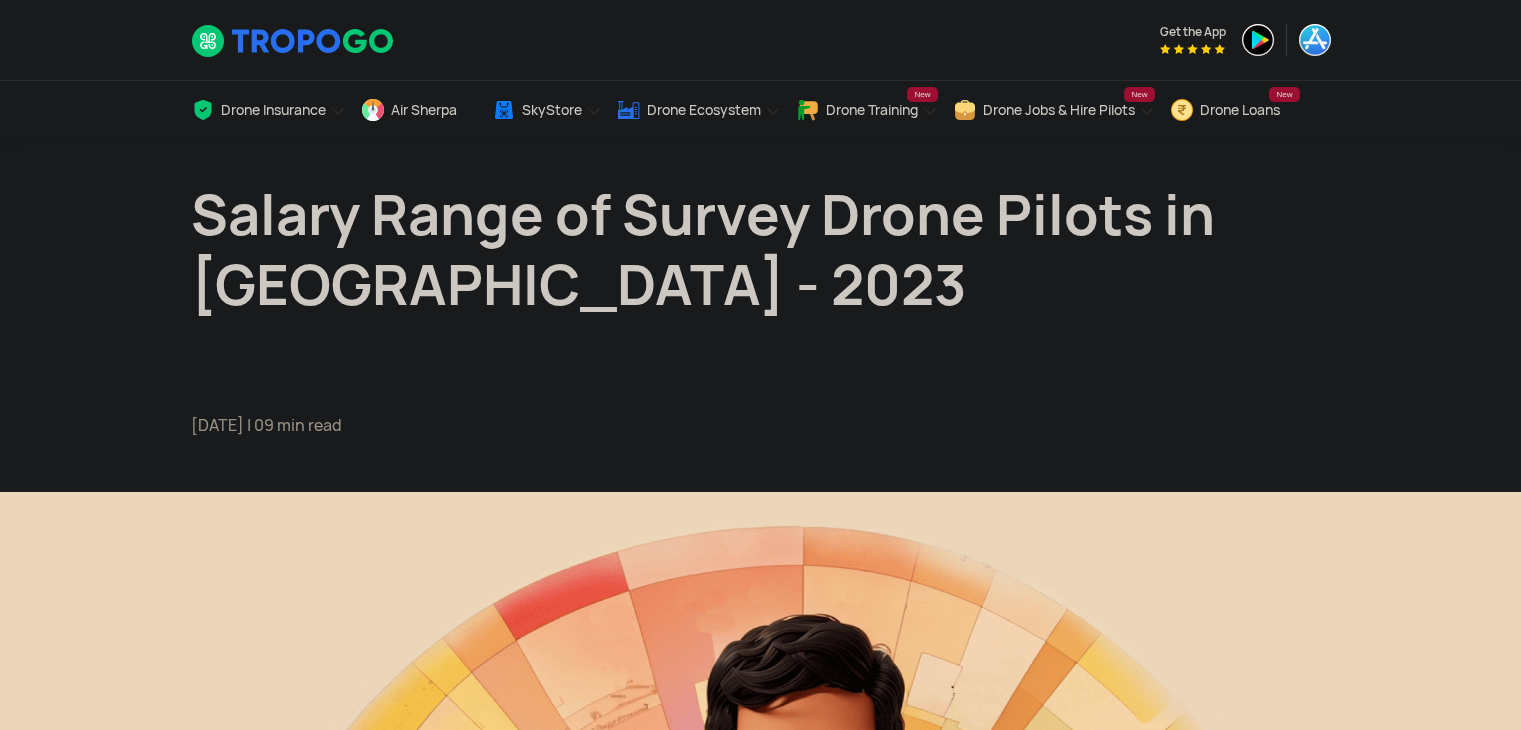 scroll, scrollTop: 0, scrollLeft: 0, axis: both 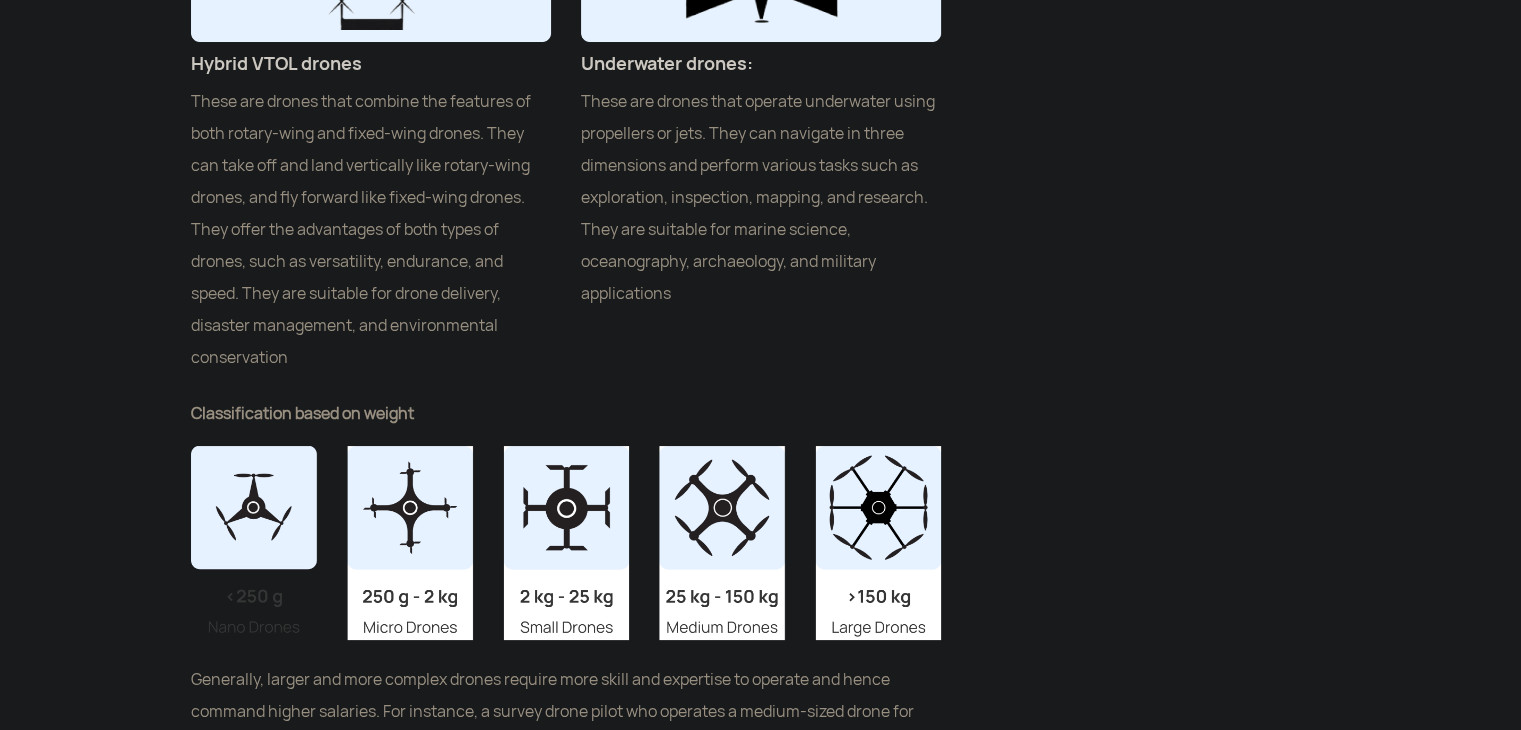 click at bounding box center (722, 543) 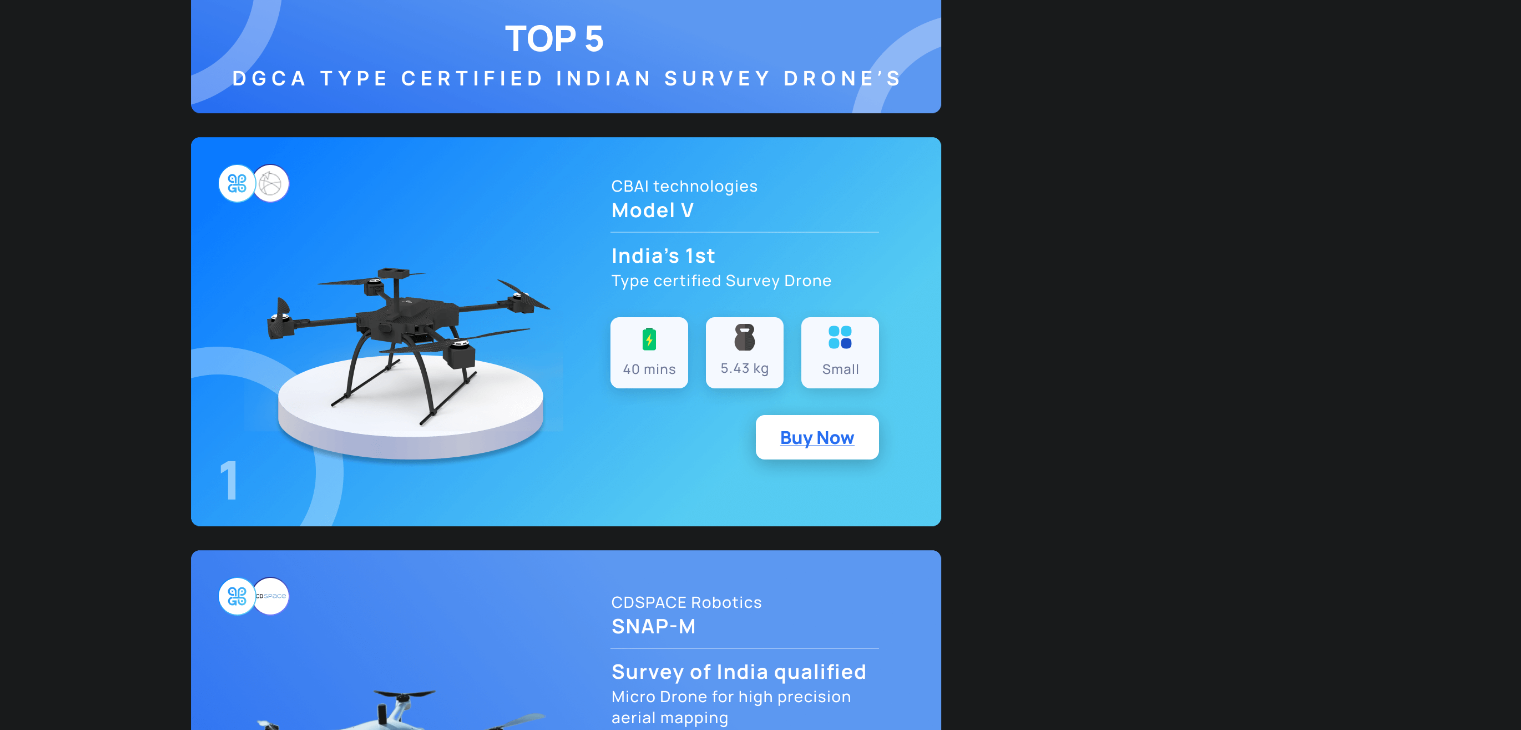scroll, scrollTop: 8500, scrollLeft: 0, axis: vertical 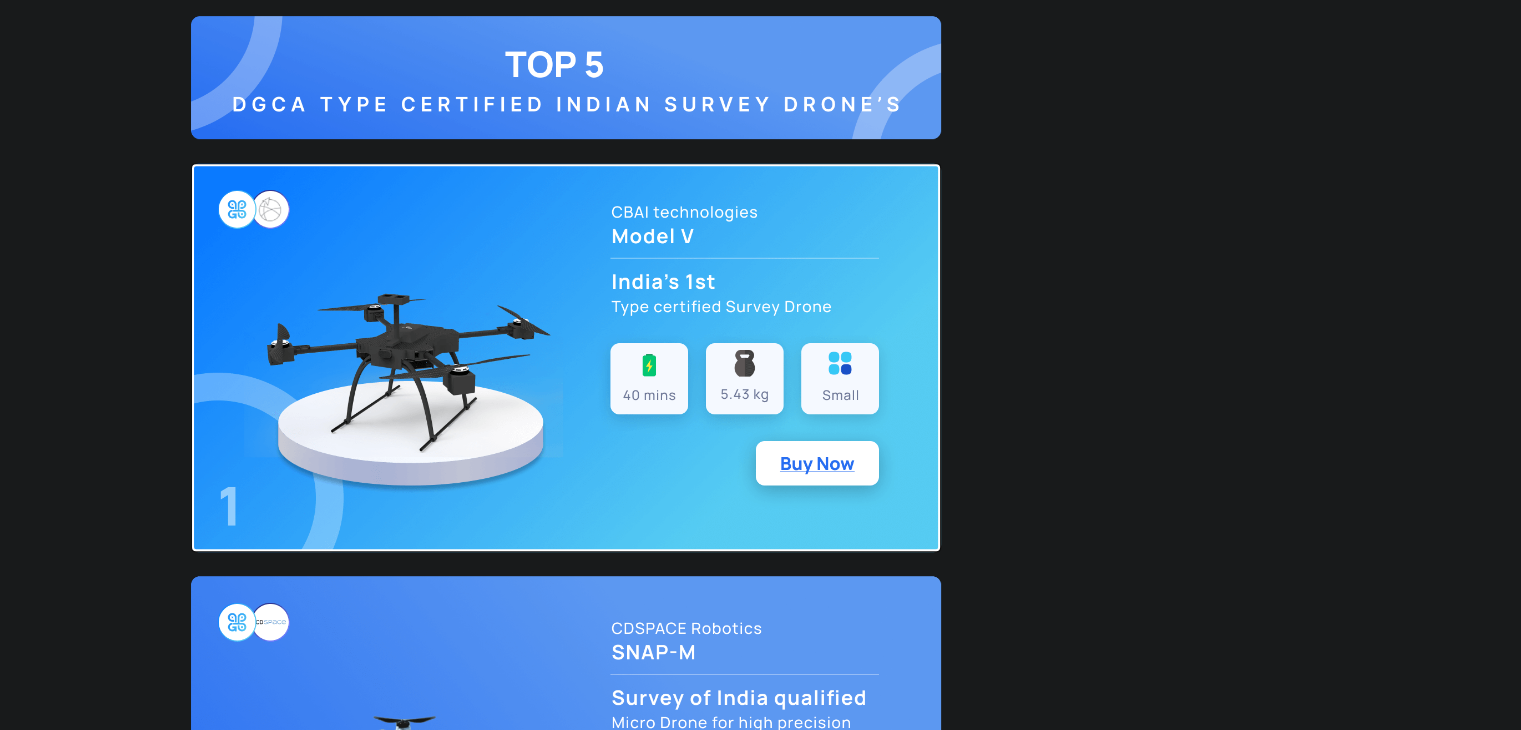 click at bounding box center [566, 357] 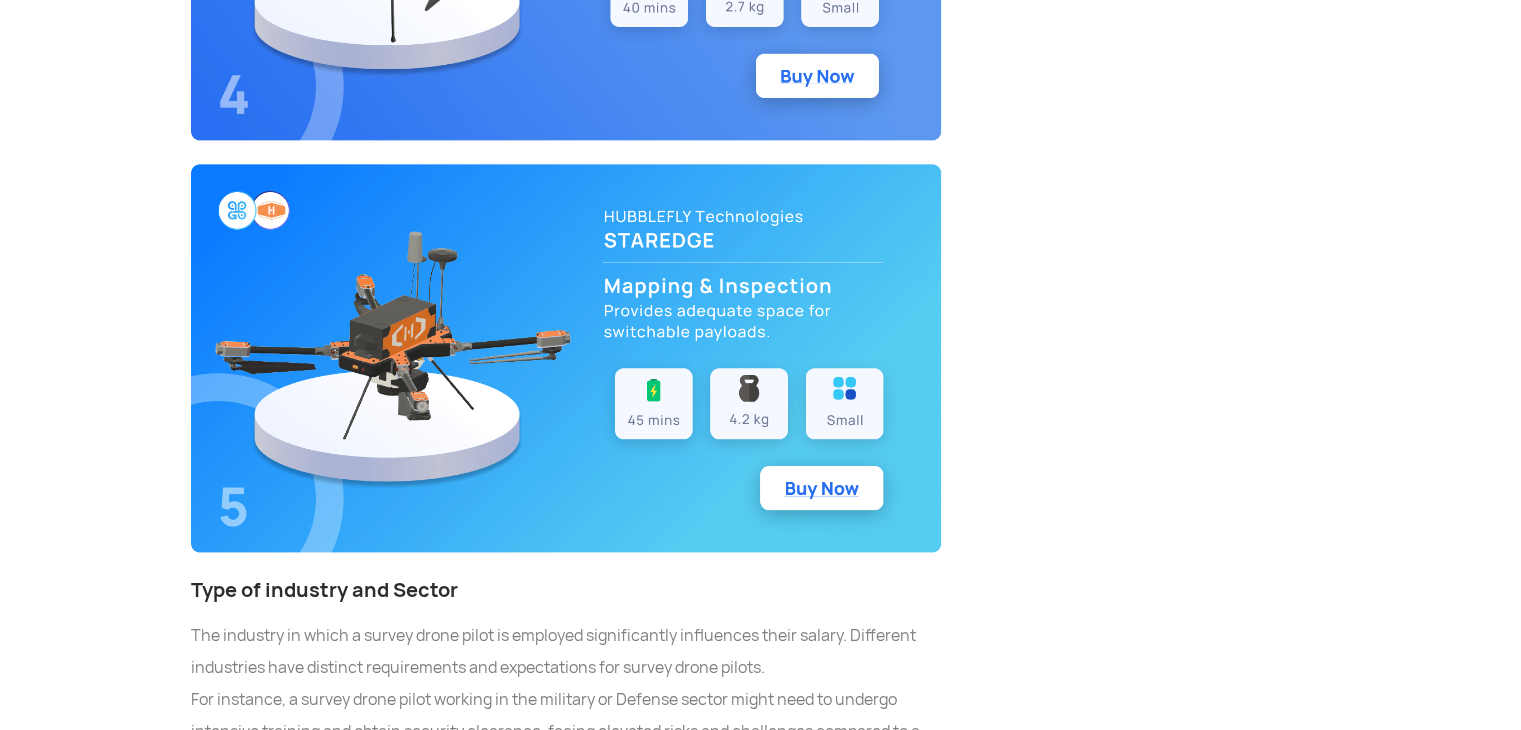 scroll, scrollTop: 10100, scrollLeft: 0, axis: vertical 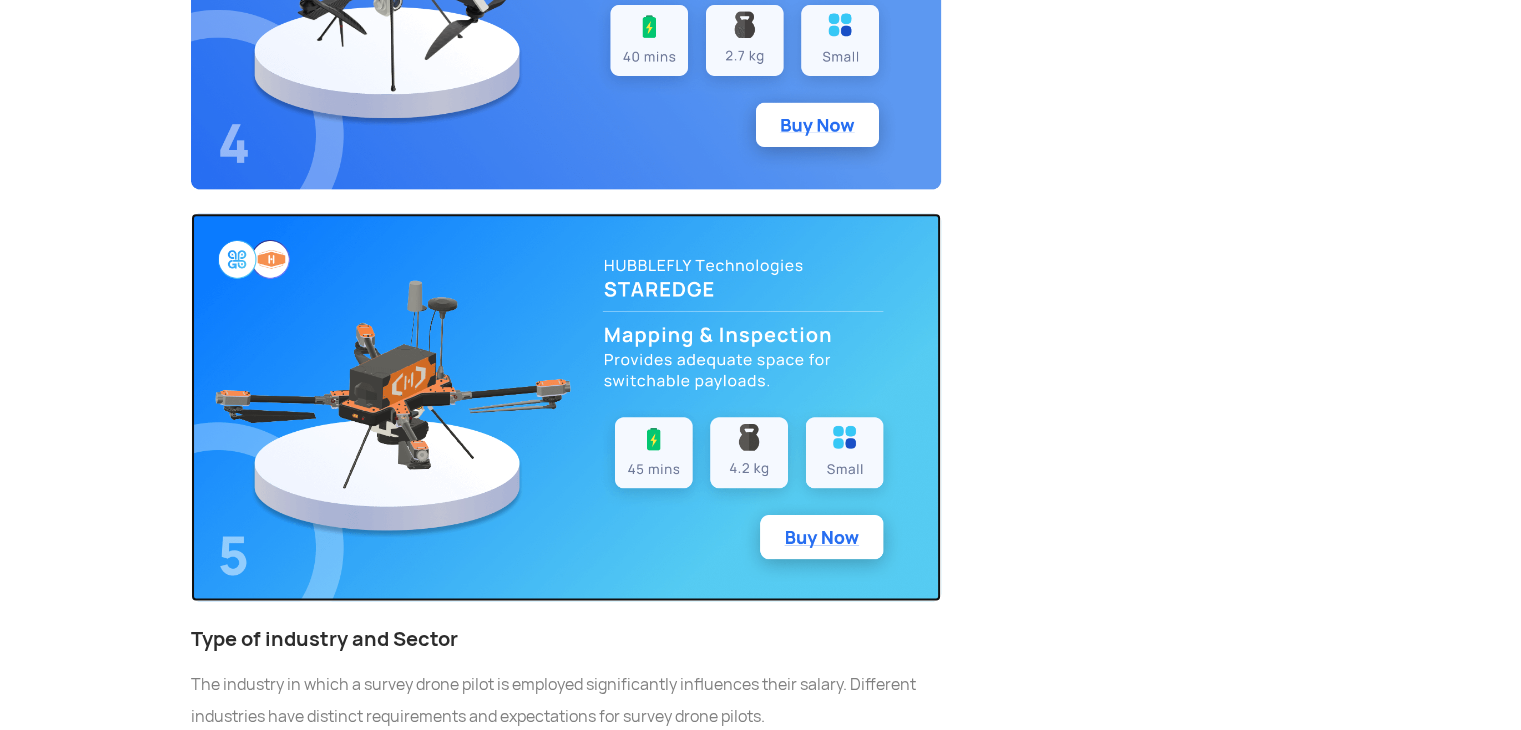 click at bounding box center [566, 407] 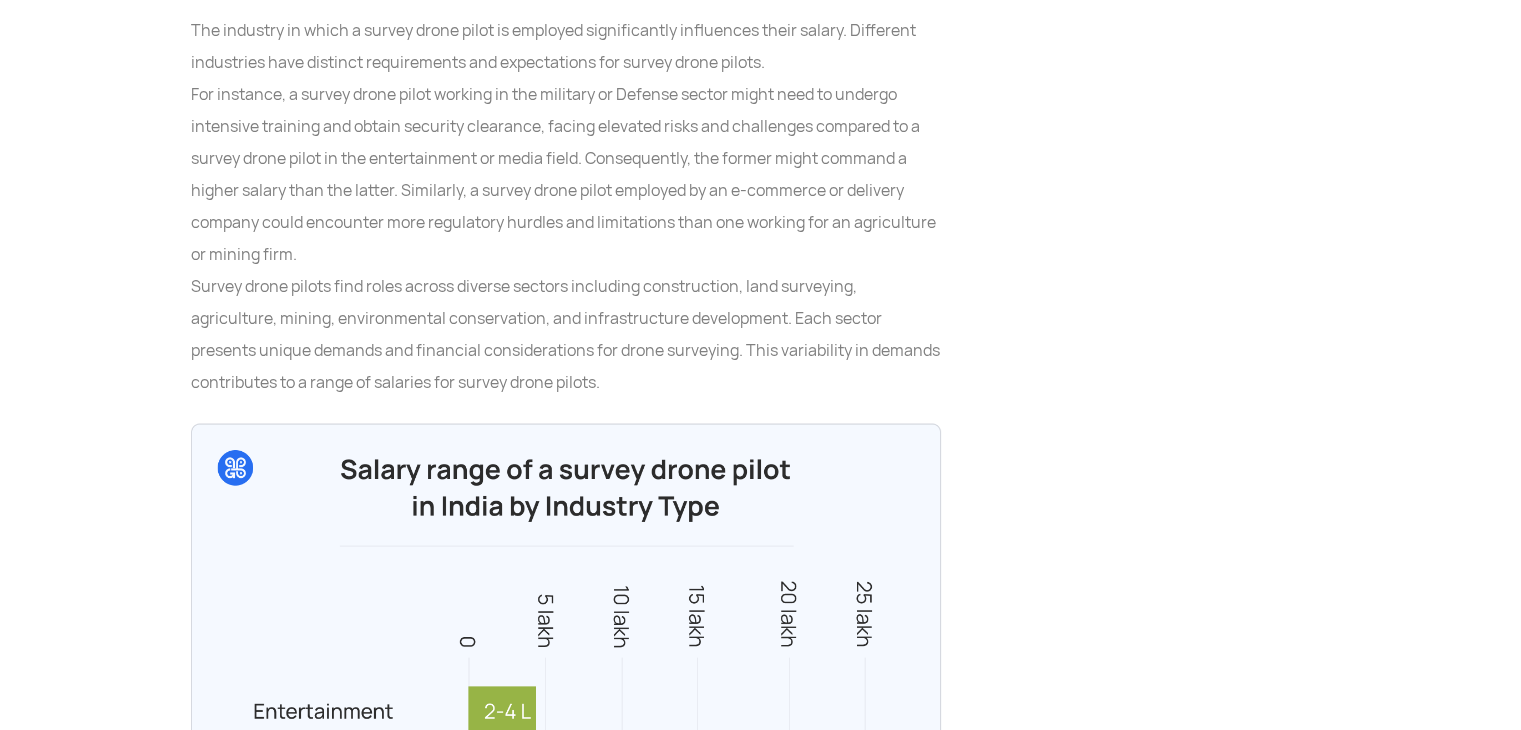 scroll, scrollTop: 11100, scrollLeft: 0, axis: vertical 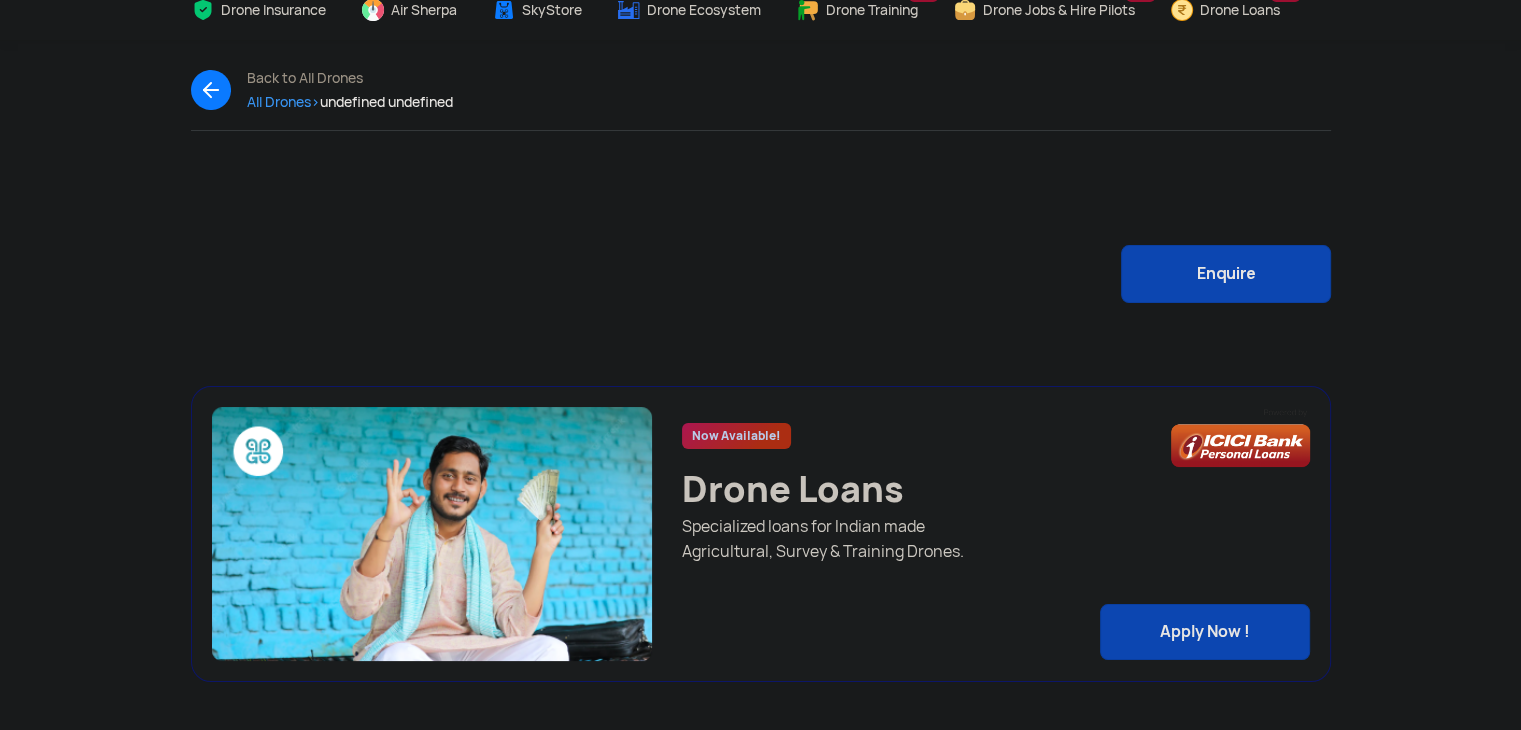 click on "Specialized loans for Indian made  Agricultural, Survey & Training Drones." 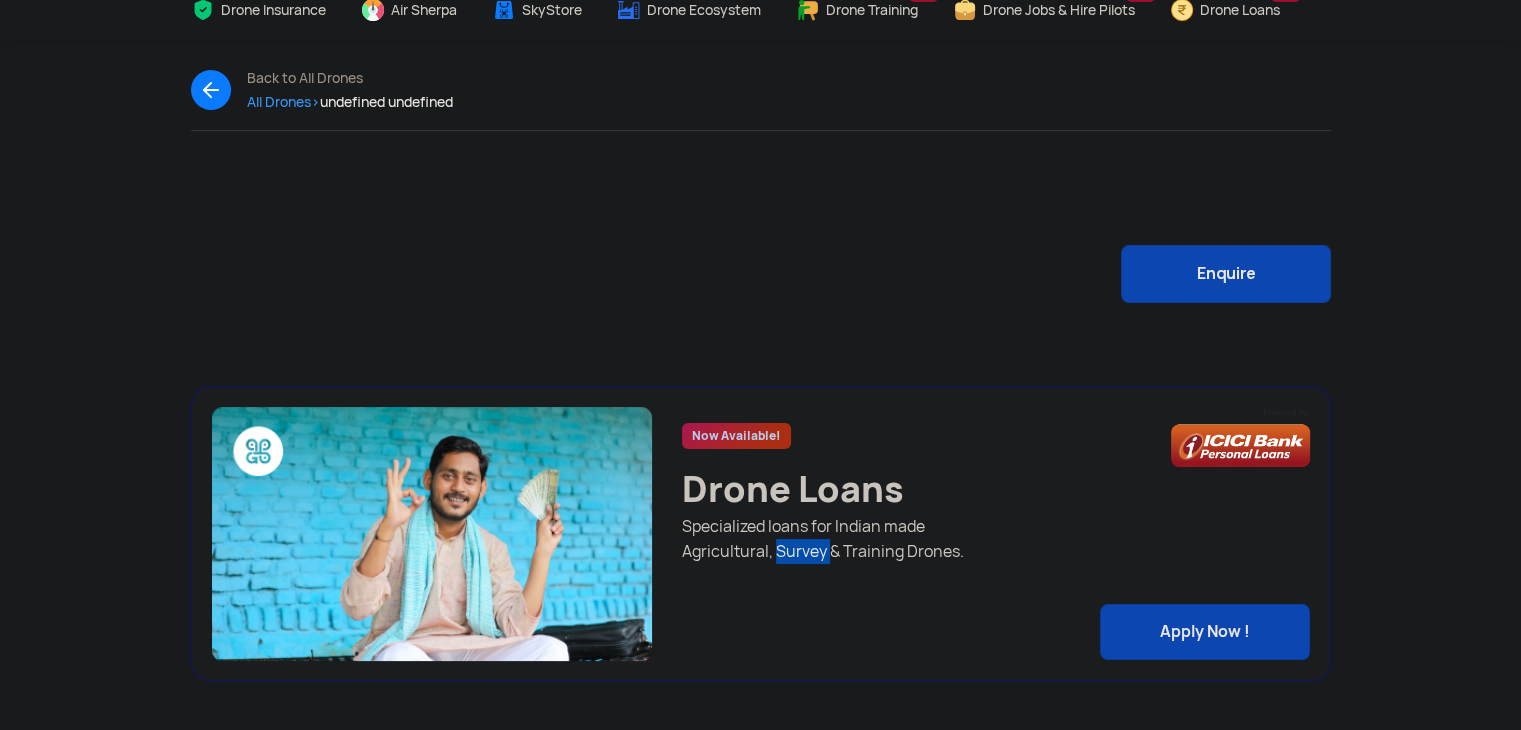 click on "Specialized loans for Indian made  Agricultural, Survey & Training Drones." 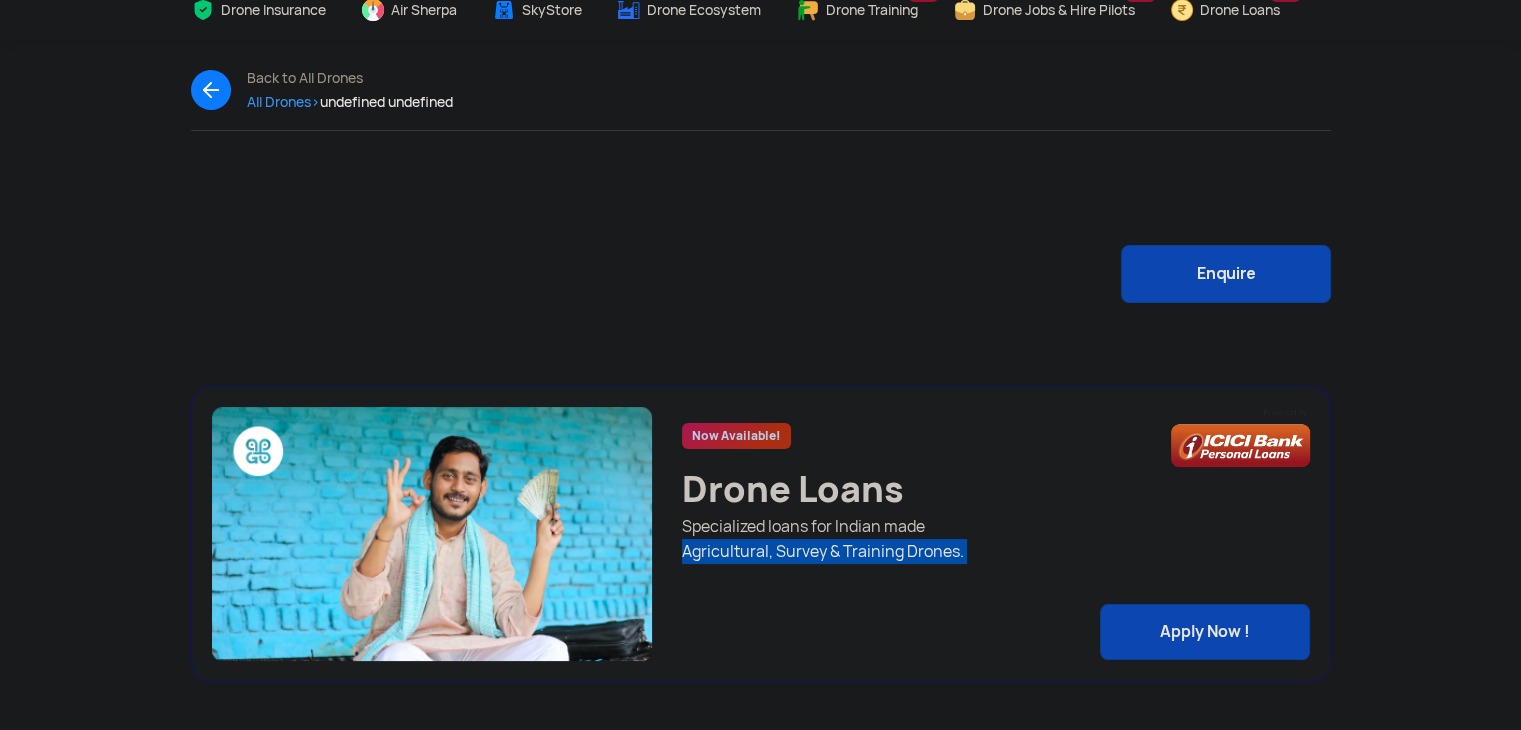 click on "Specialized loans for Indian made  Agricultural, Survey & Training Drones." 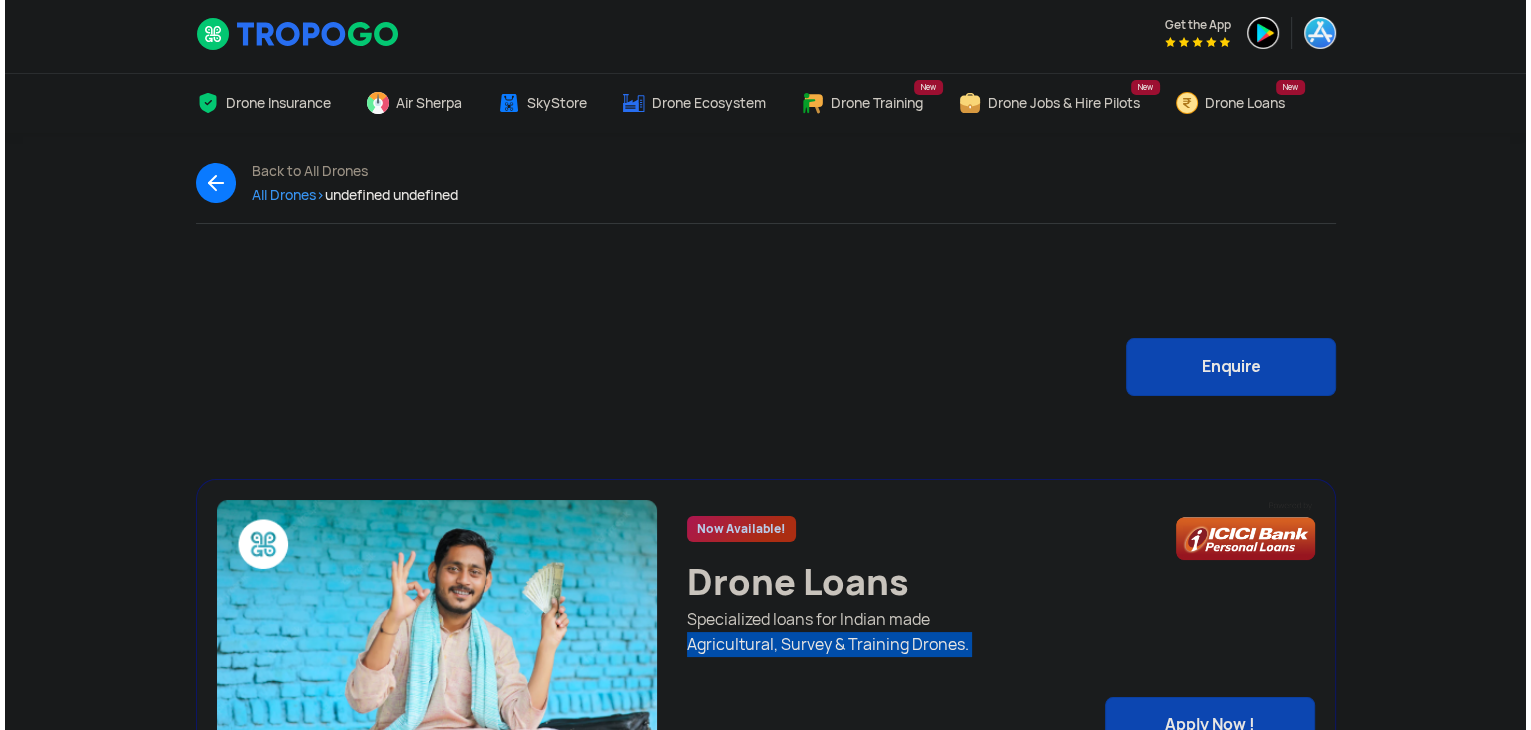 scroll, scrollTop: 0, scrollLeft: 0, axis: both 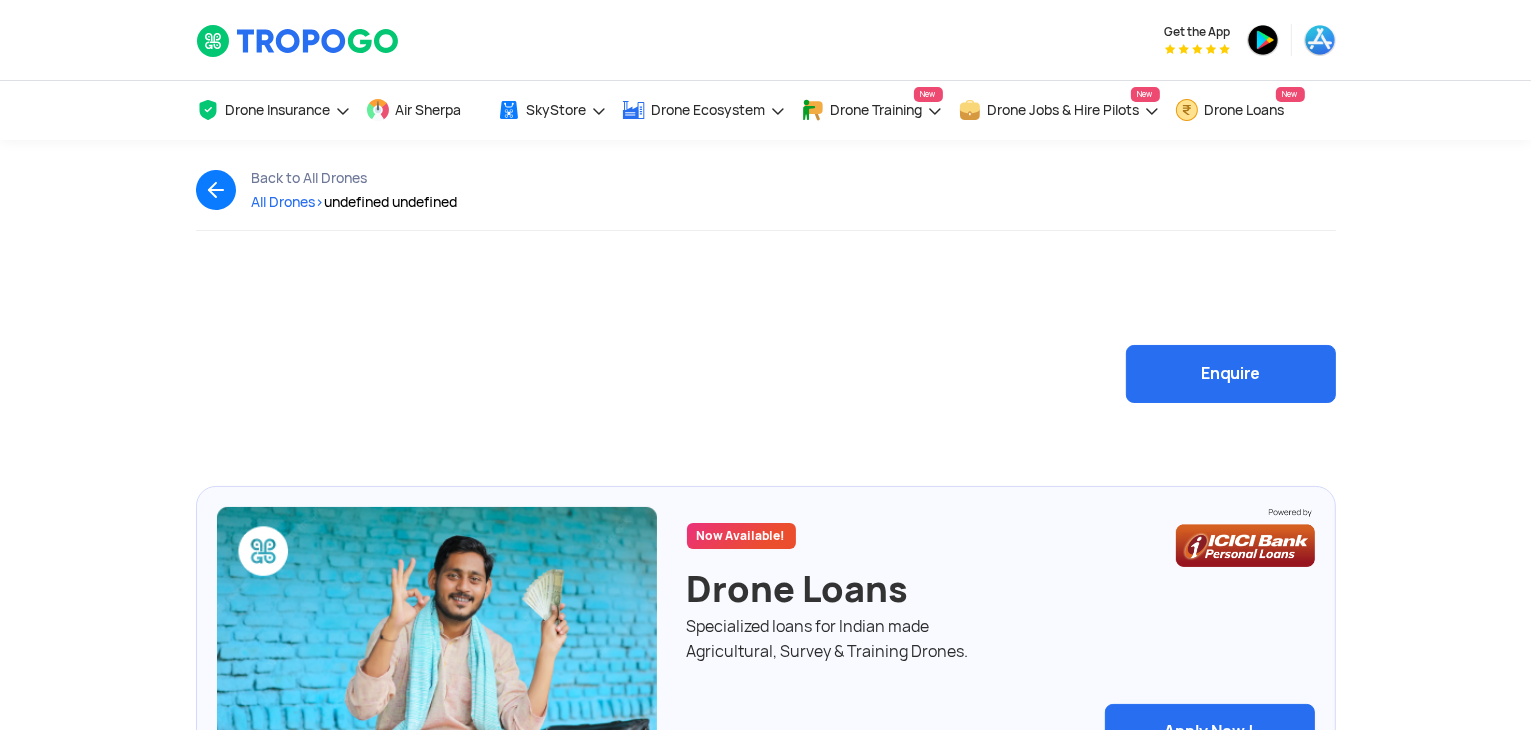 click on "Enquire" 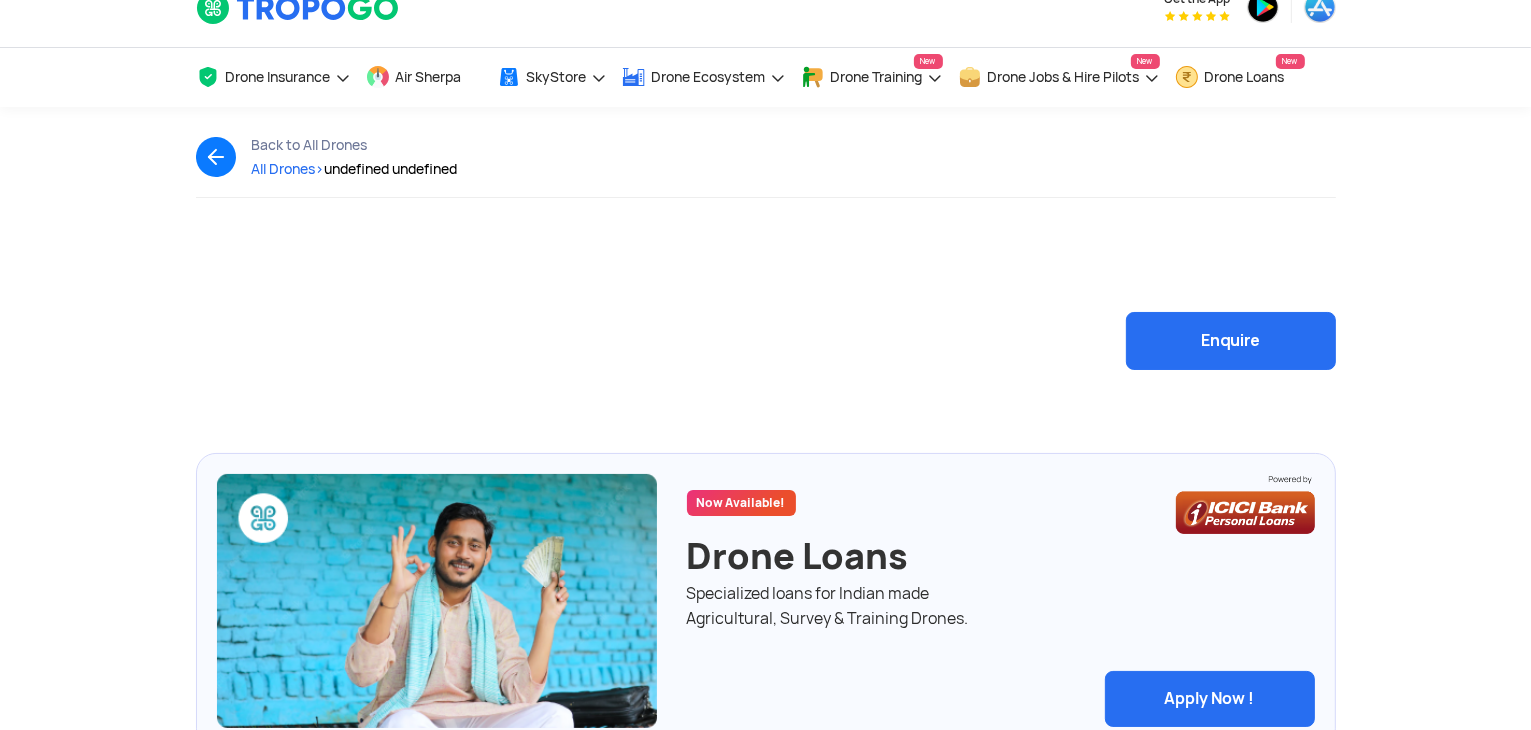 scroll, scrollTop: 0, scrollLeft: 0, axis: both 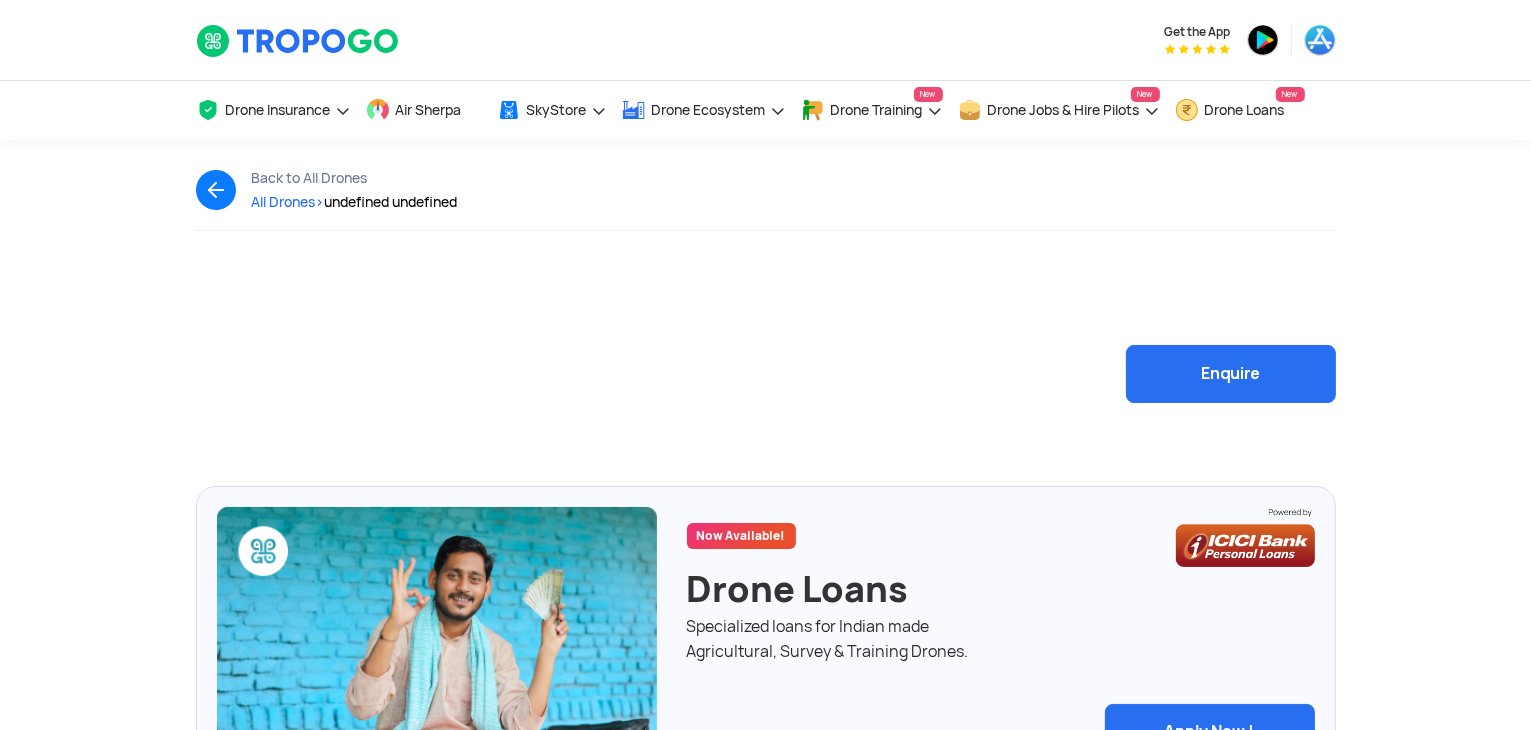 click on "Back to All Drones All Drones  >  undefined undefined  >" 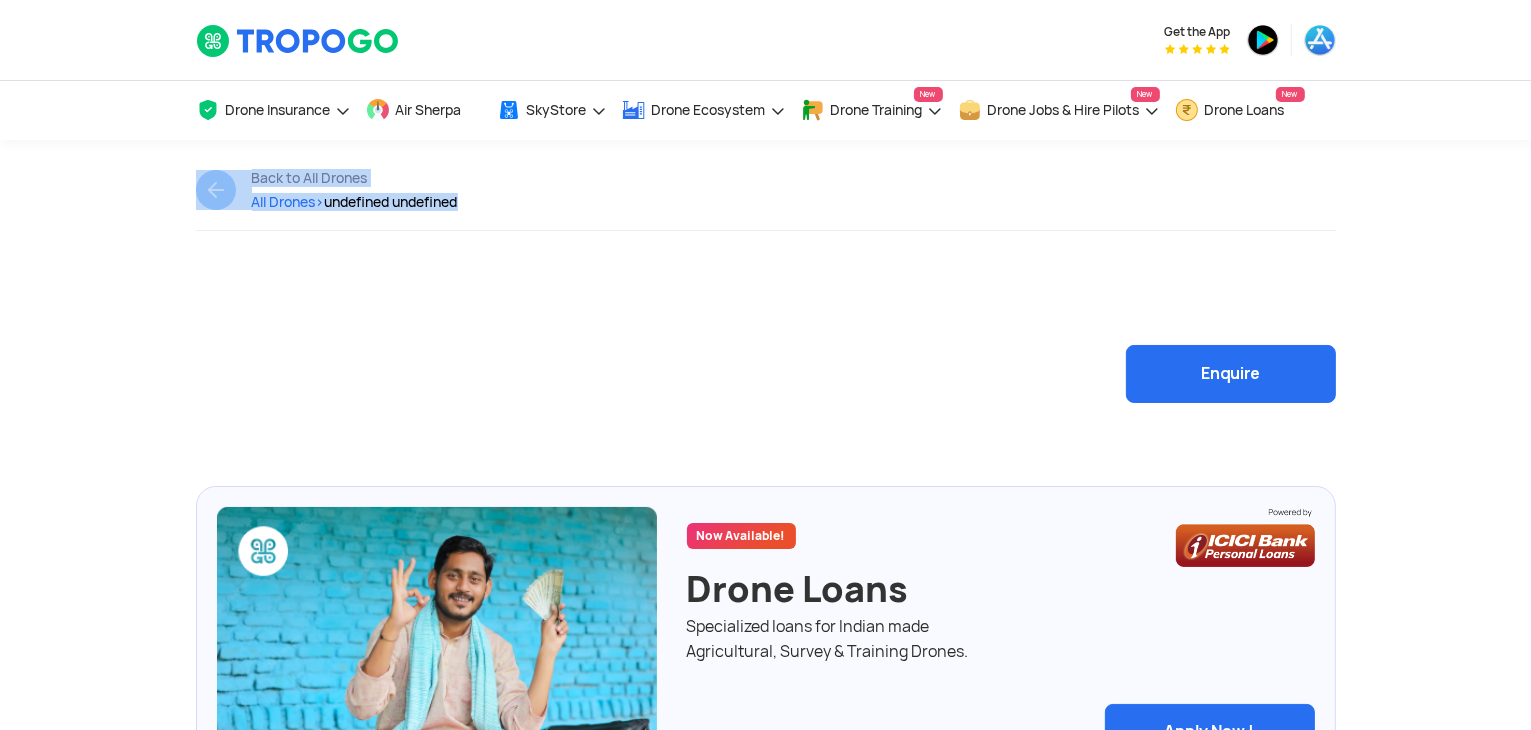 click on "Back to All Drones All Drones  >  undefined undefined  >" 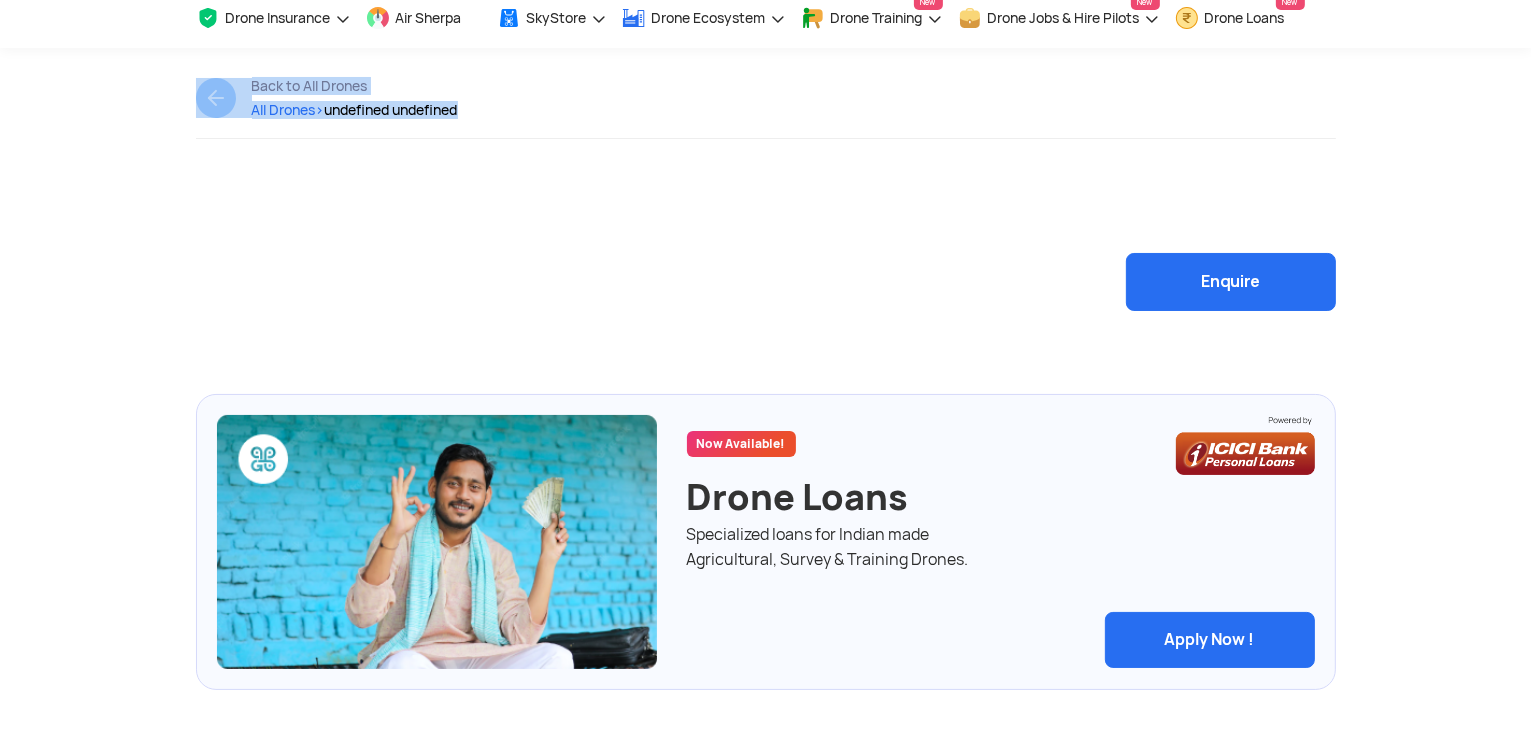 scroll, scrollTop: 100, scrollLeft: 0, axis: vertical 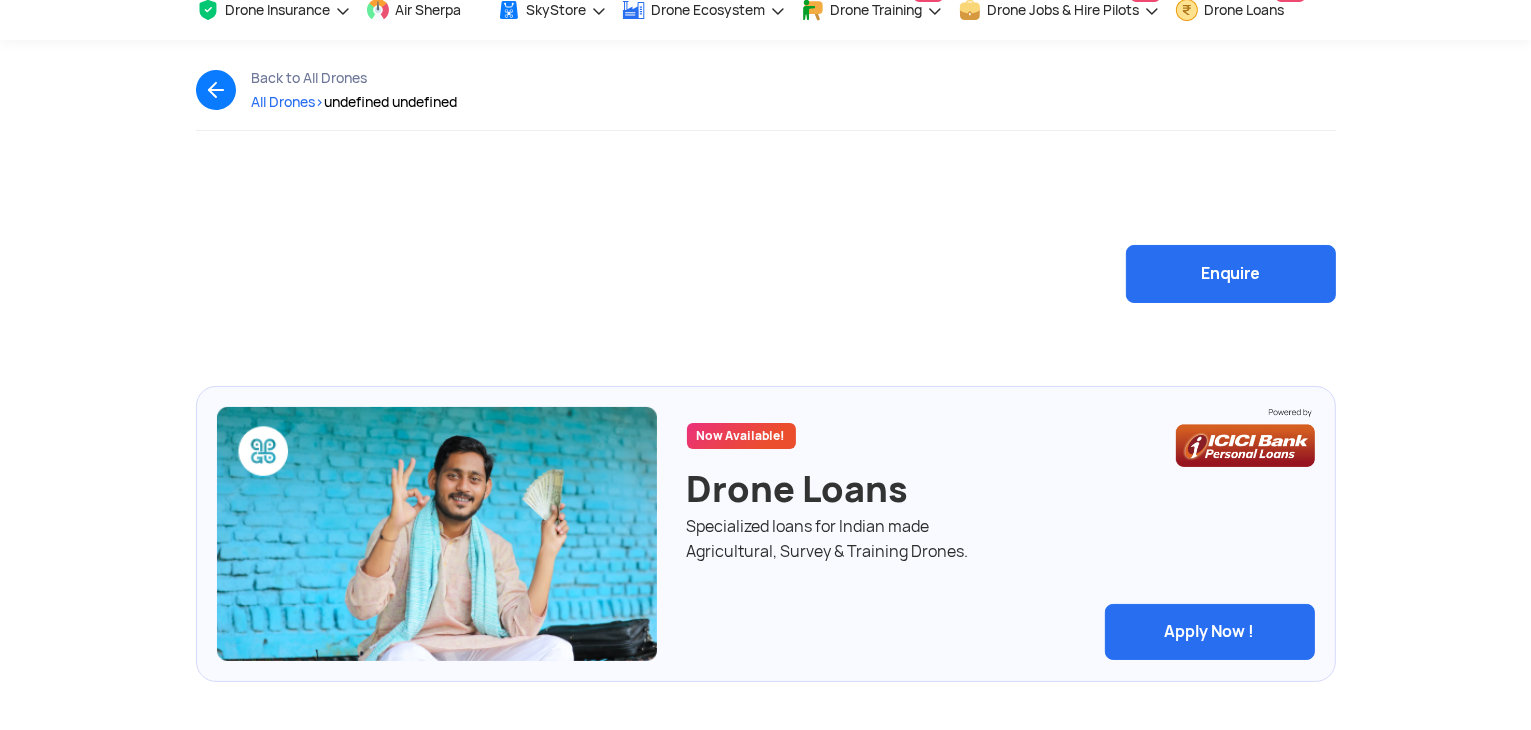 click on "Specialized loans for Indian made  Agricultural, Survey & Training Drones." 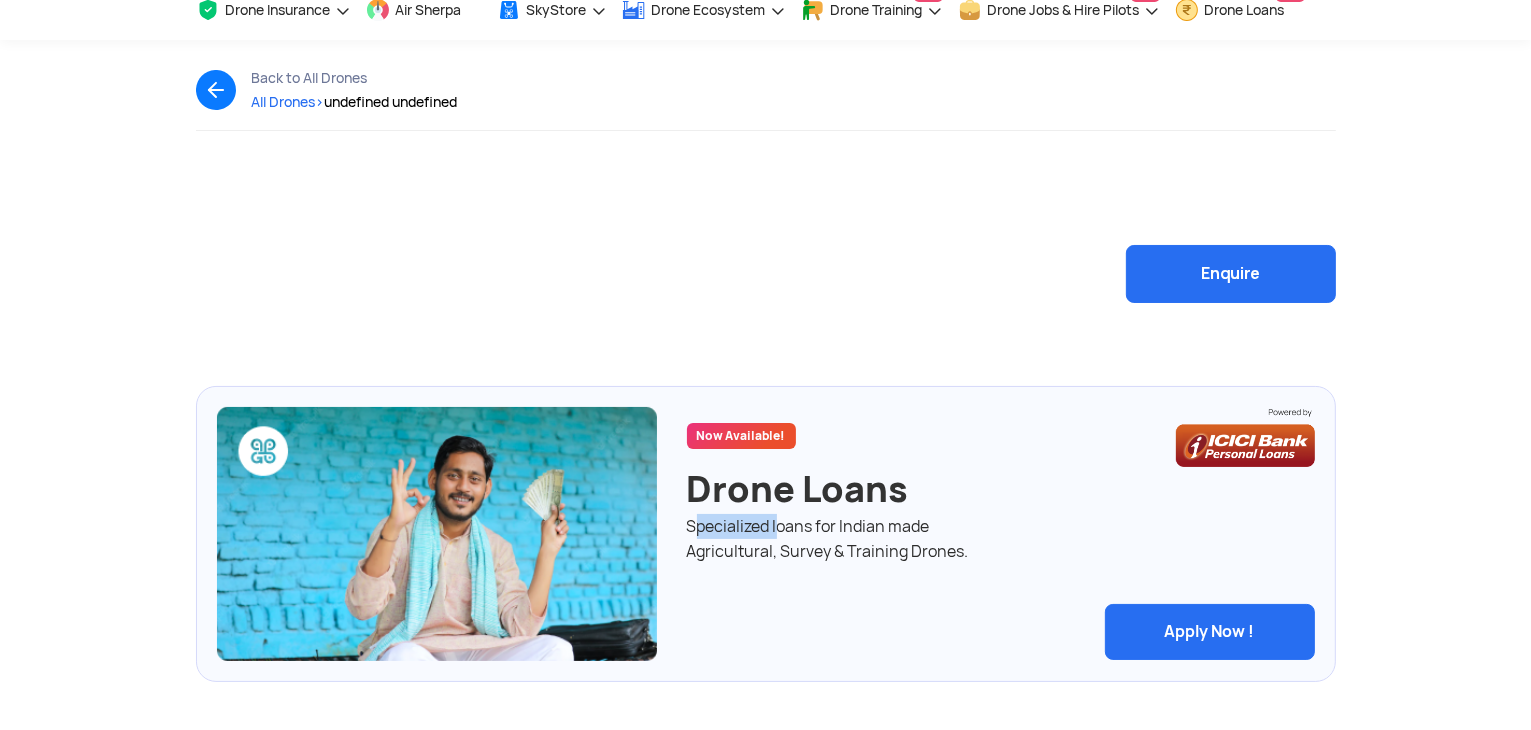 click on "Specialized loans for Indian made  Agricultural, Survey & Training Drones." 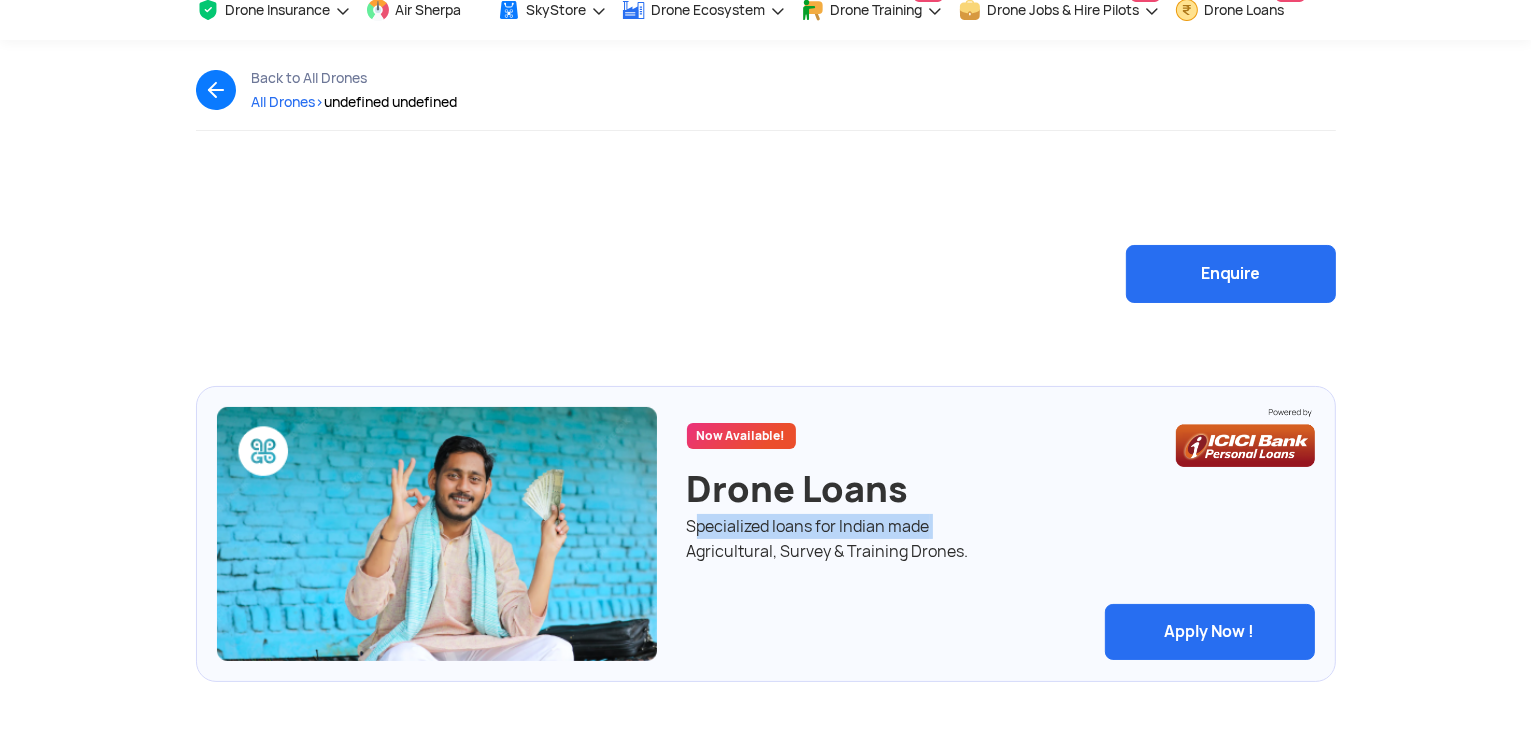 click on "Specialized loans for Indian made  Agricultural, Survey & Training Drones." 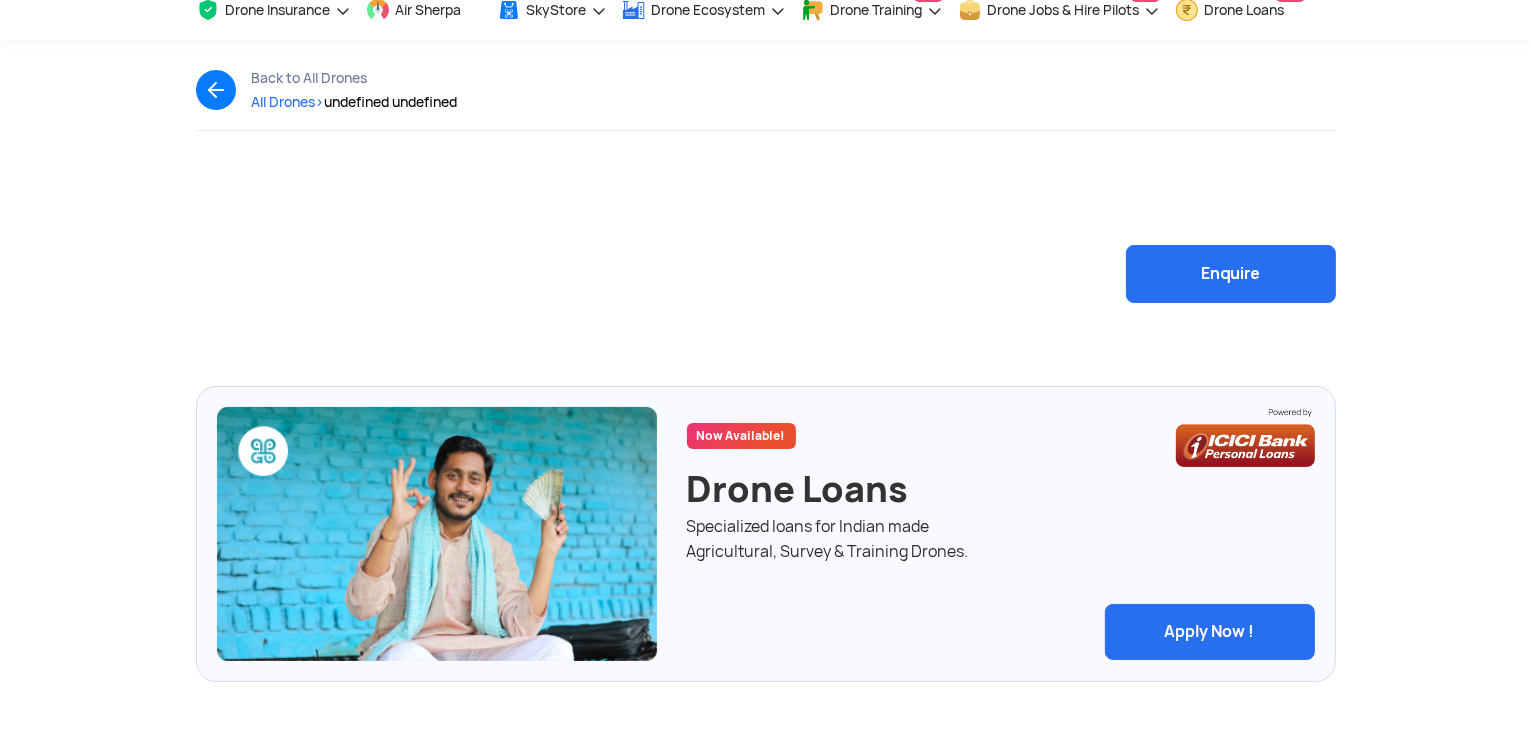 click on "Specialized loans for Indian made  Agricultural, Survey & Training Drones." 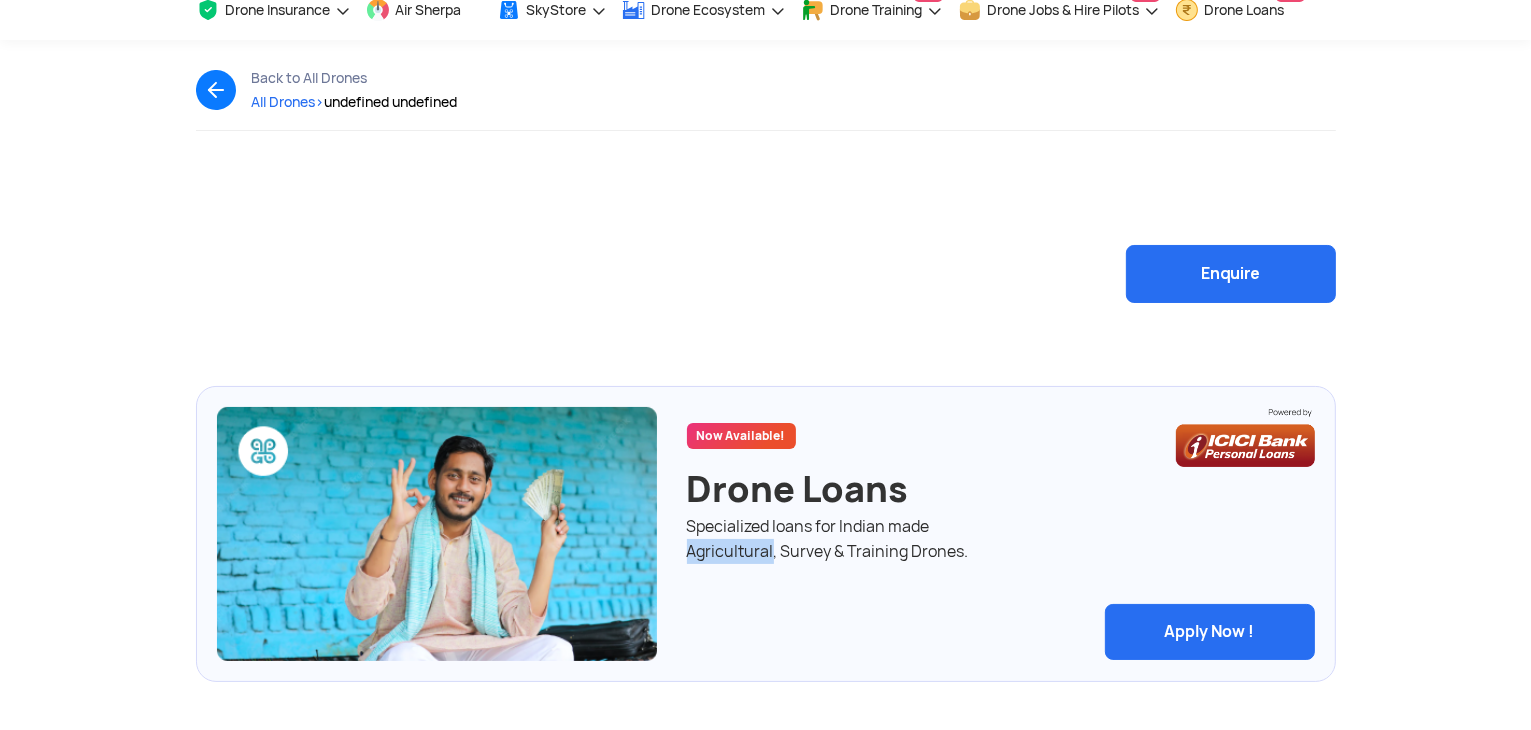 click on "Specialized loans for Indian made  Agricultural, Survey & Training Drones." 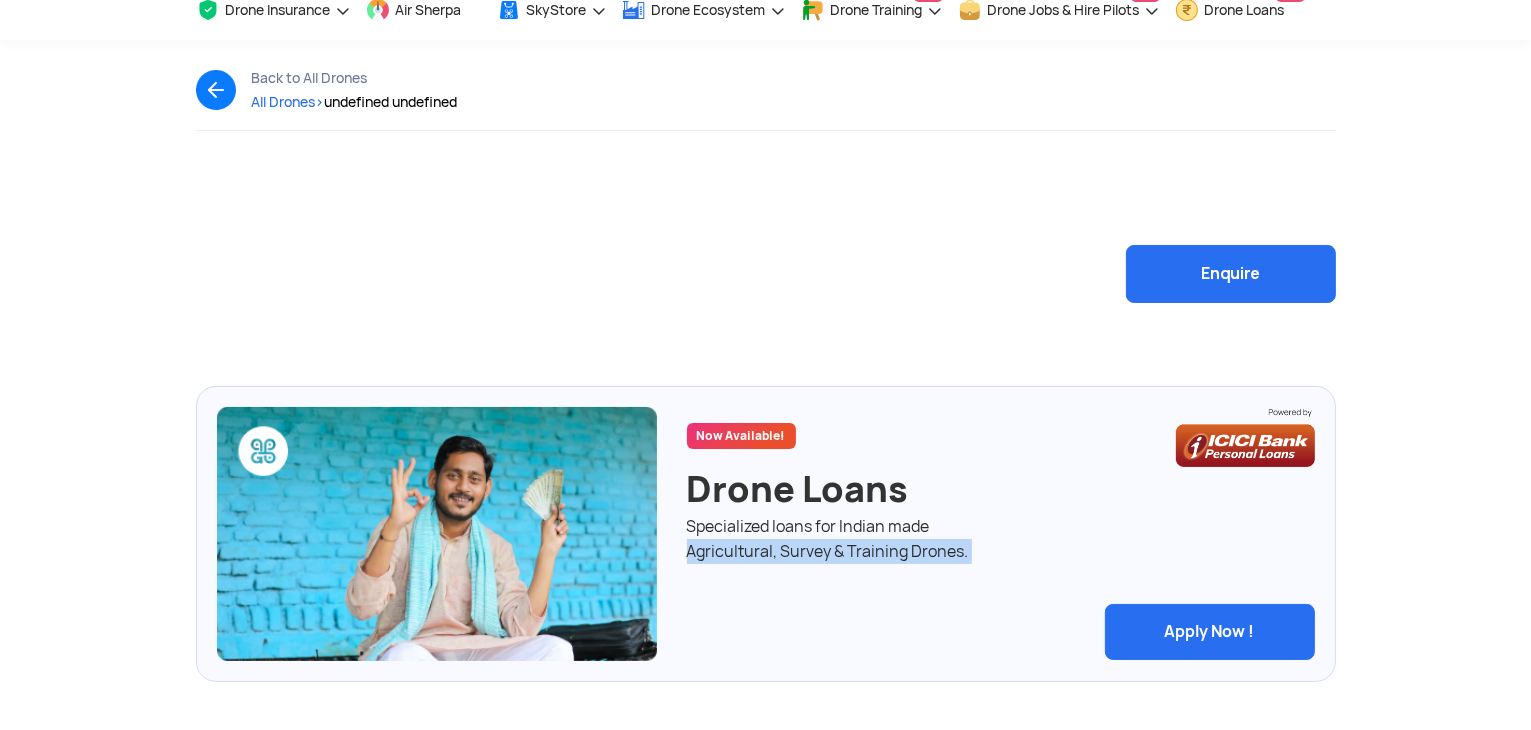 click on "Specialized loans for Indian made  Agricultural, Survey & Training Drones." 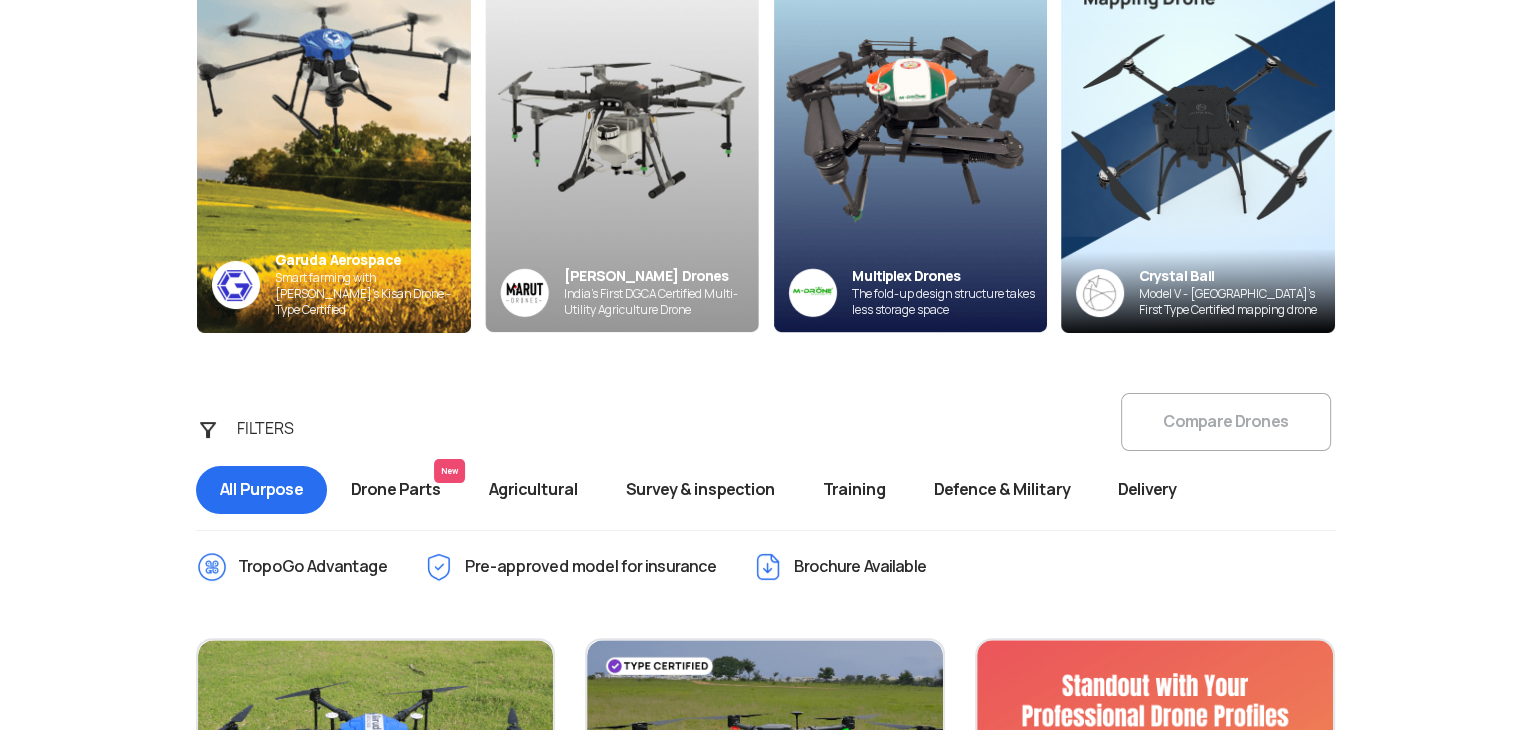 scroll, scrollTop: 972, scrollLeft: 0, axis: vertical 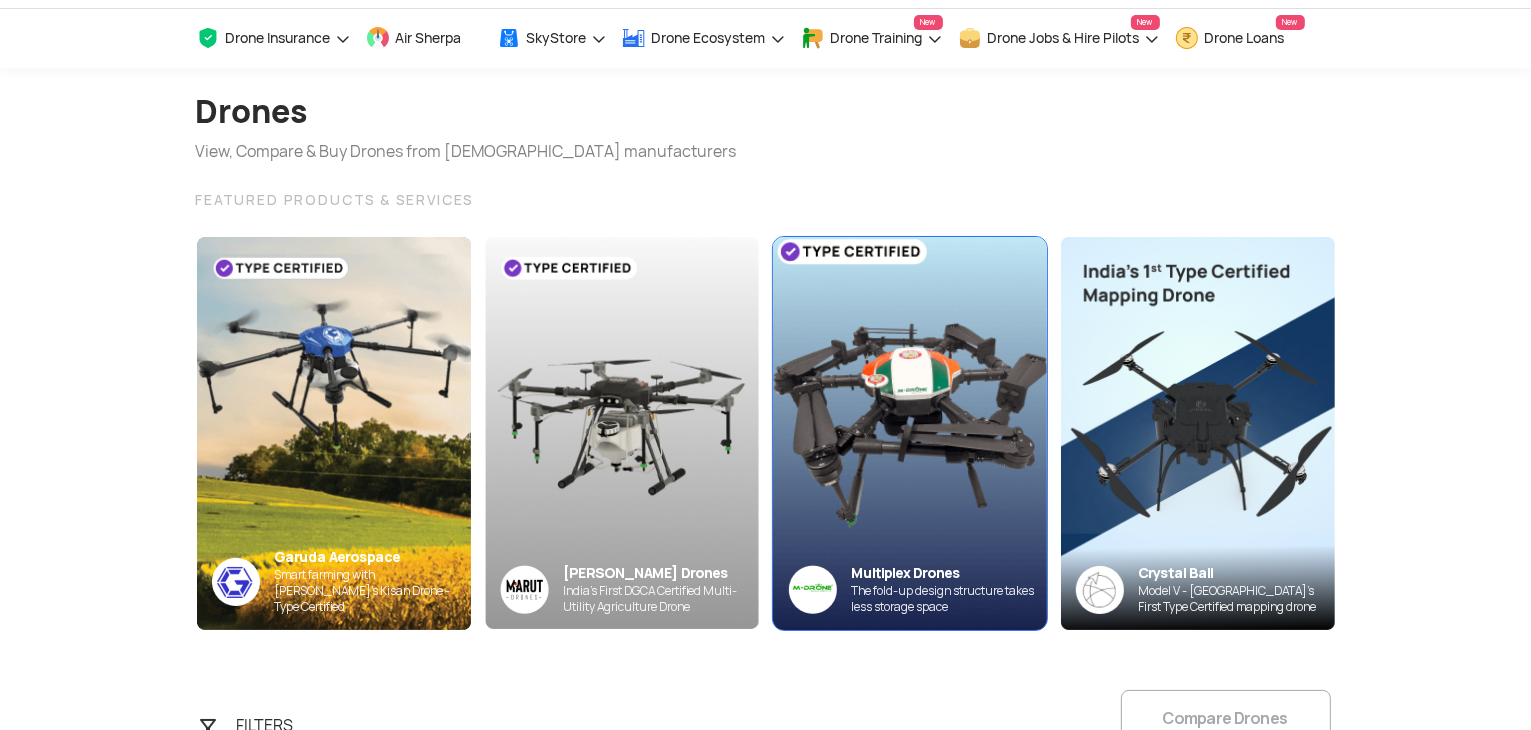 click at bounding box center [909, 433] 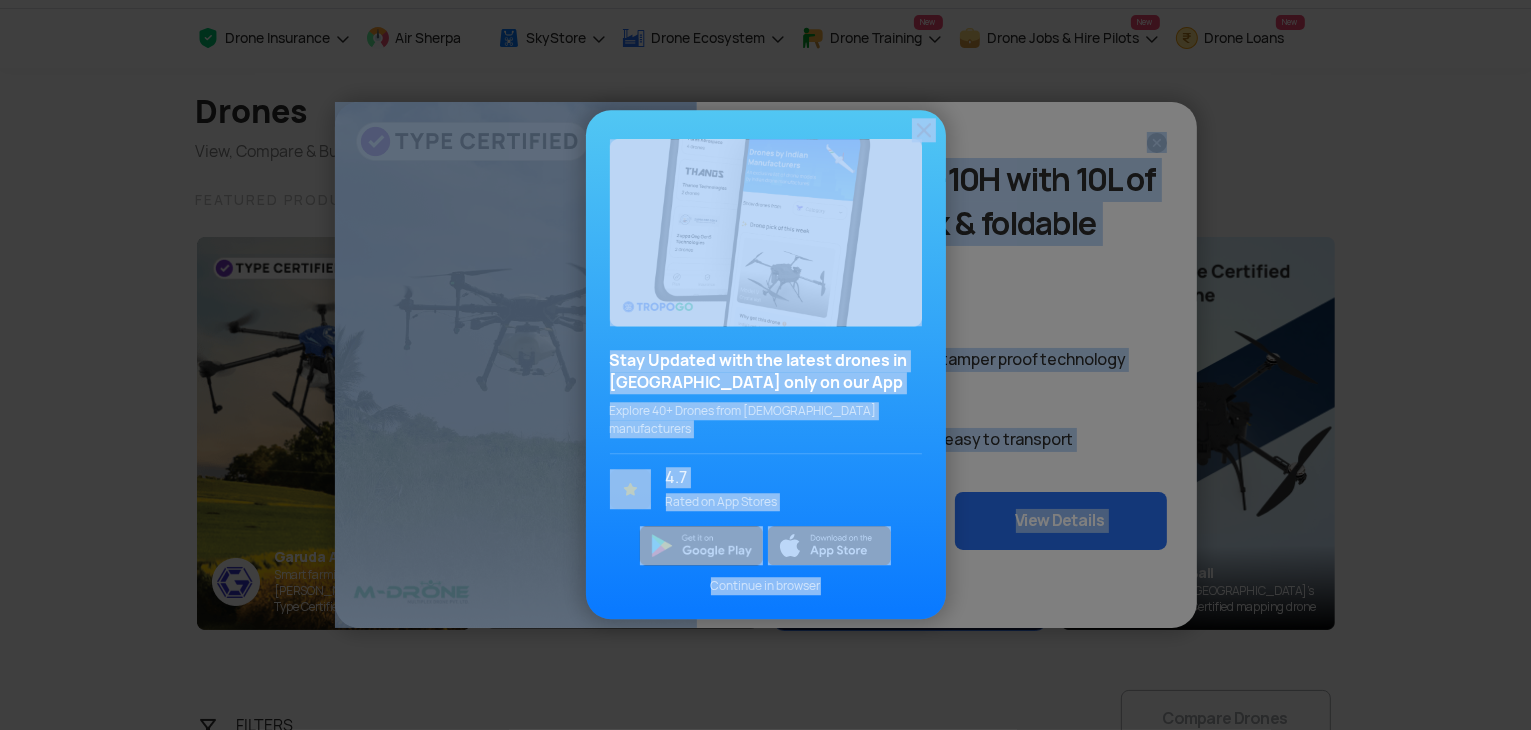 click on "Drones  View, Compare & Buy Drones from Indian manufacturers   FEATURED PRODUCTS & SERVICES  Garuda Aerospace  Smart farming with Garuda’s Kisan Drone - Type Certified  Marut Drones  India’s First DGCA Certified Multi-Utility Agriculture Drone  Multiplex Drones  The fold-up design structure takes less storage space  Crystal Ball  Model V - India’s First Type Certified mapping drone   FILTERS   Compare Drones  TropoGo Advantage Pre-approved model for insurance Brochure Available   No results found. Please try some other filter.  Load more   View Comparison   Want to enlist  your drones here?   Join an exclusive list of Indian drone models and reach your target segment, with ease  Increase your product discoverability 750-1000 visitors per month  Exclusive Partnership options to maximize reach  Enlist your drone Frequently Asked  Questions  What are the different categories of Indian Drones?   What is a DGCA approved drone?  The DGCA has a certified list of Drone Models. The list can be found here:" 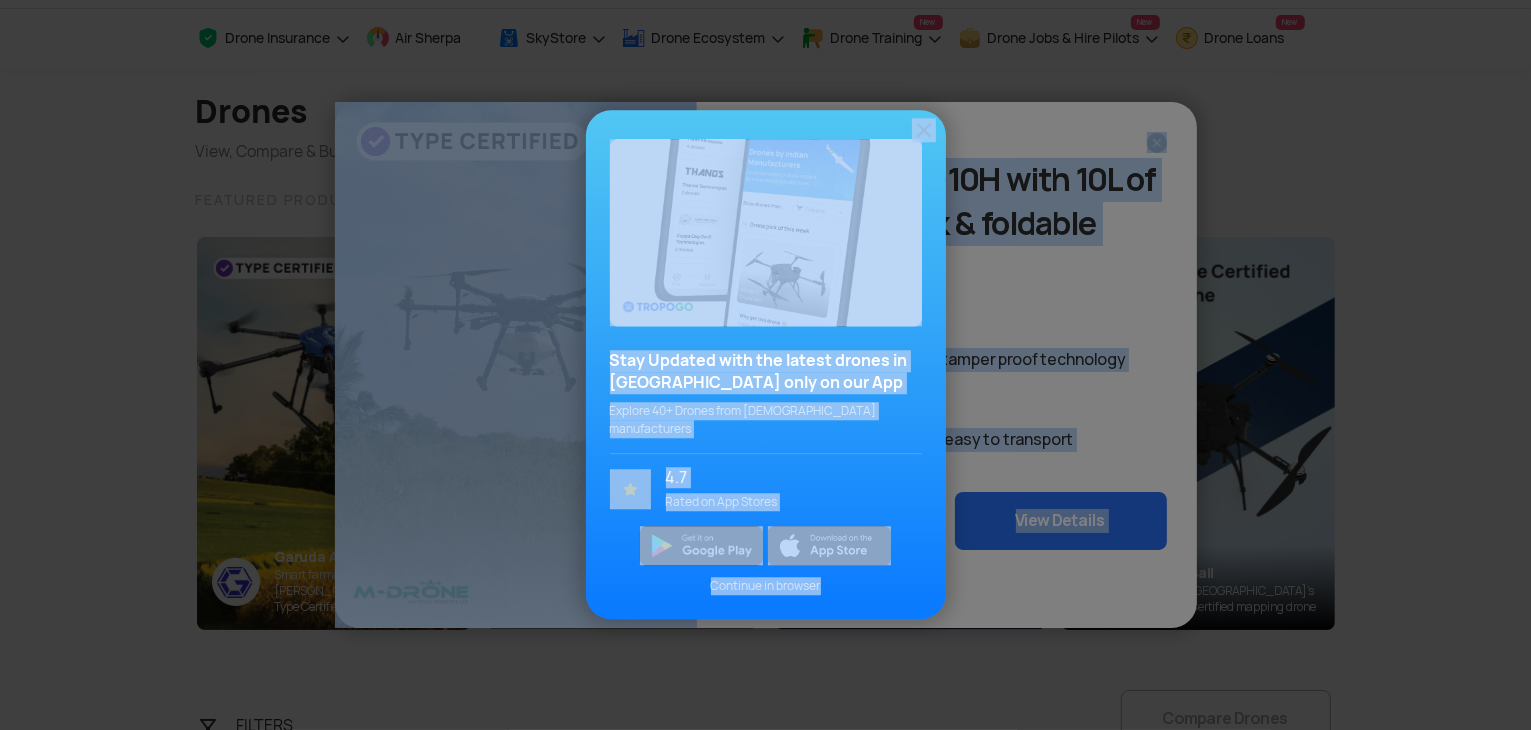 click 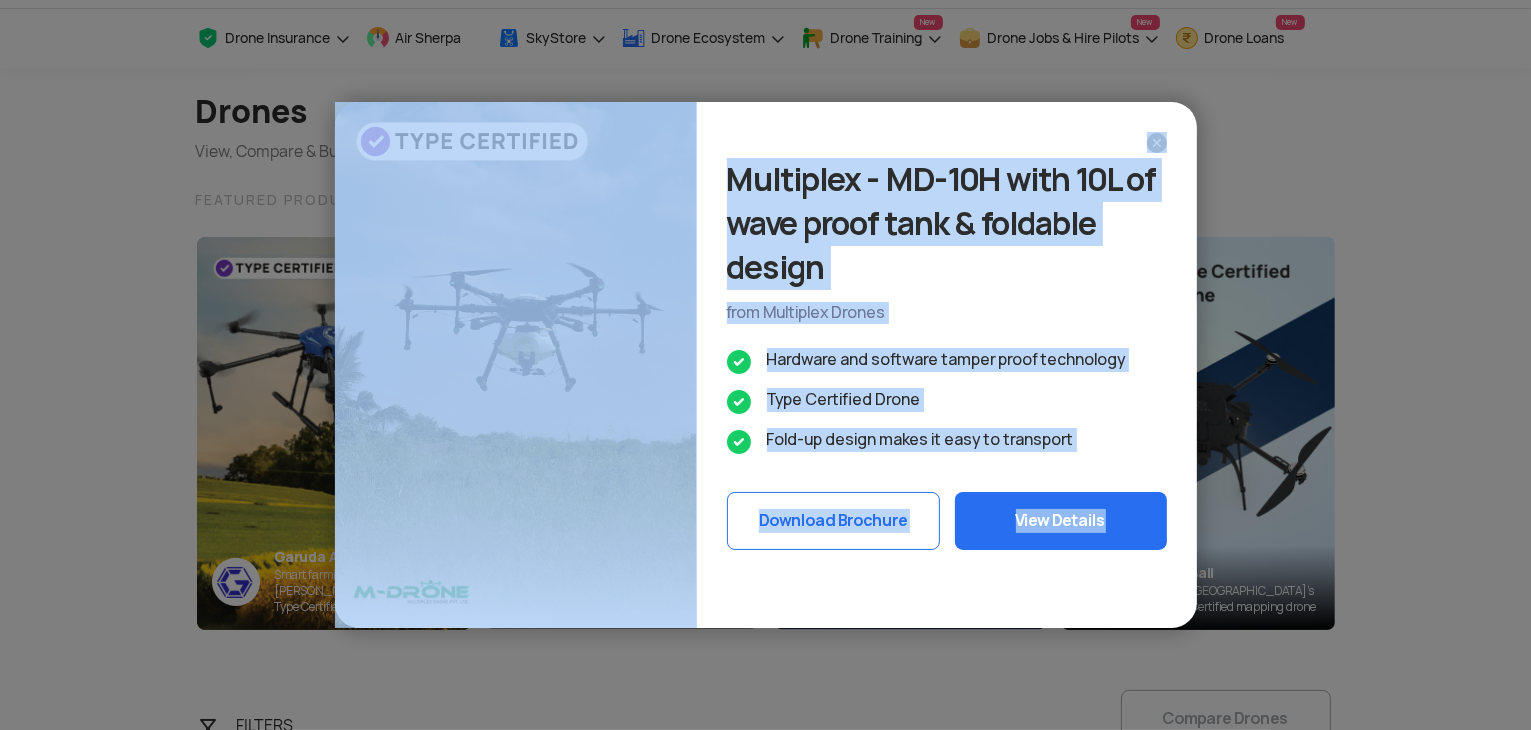 click on "Download Brochure" 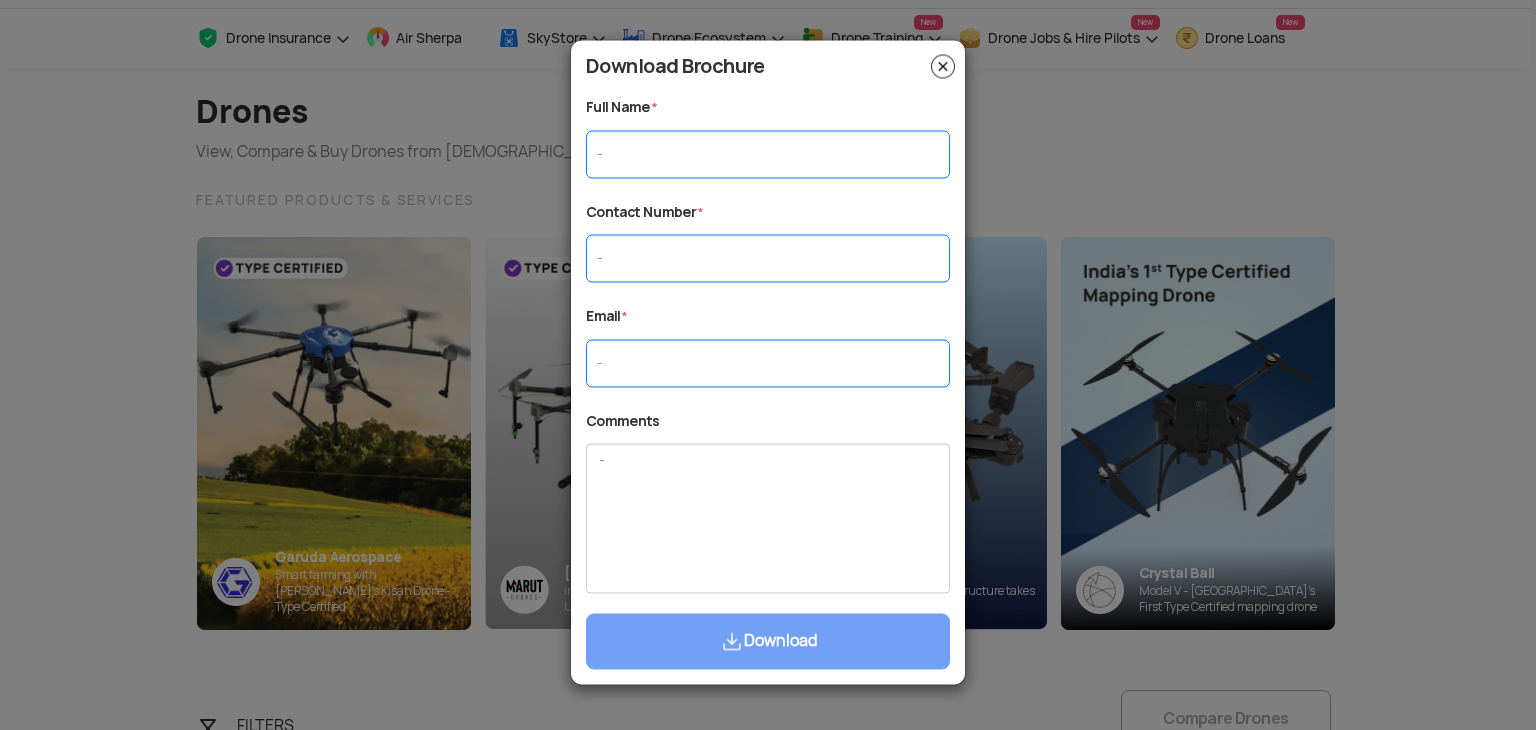 click 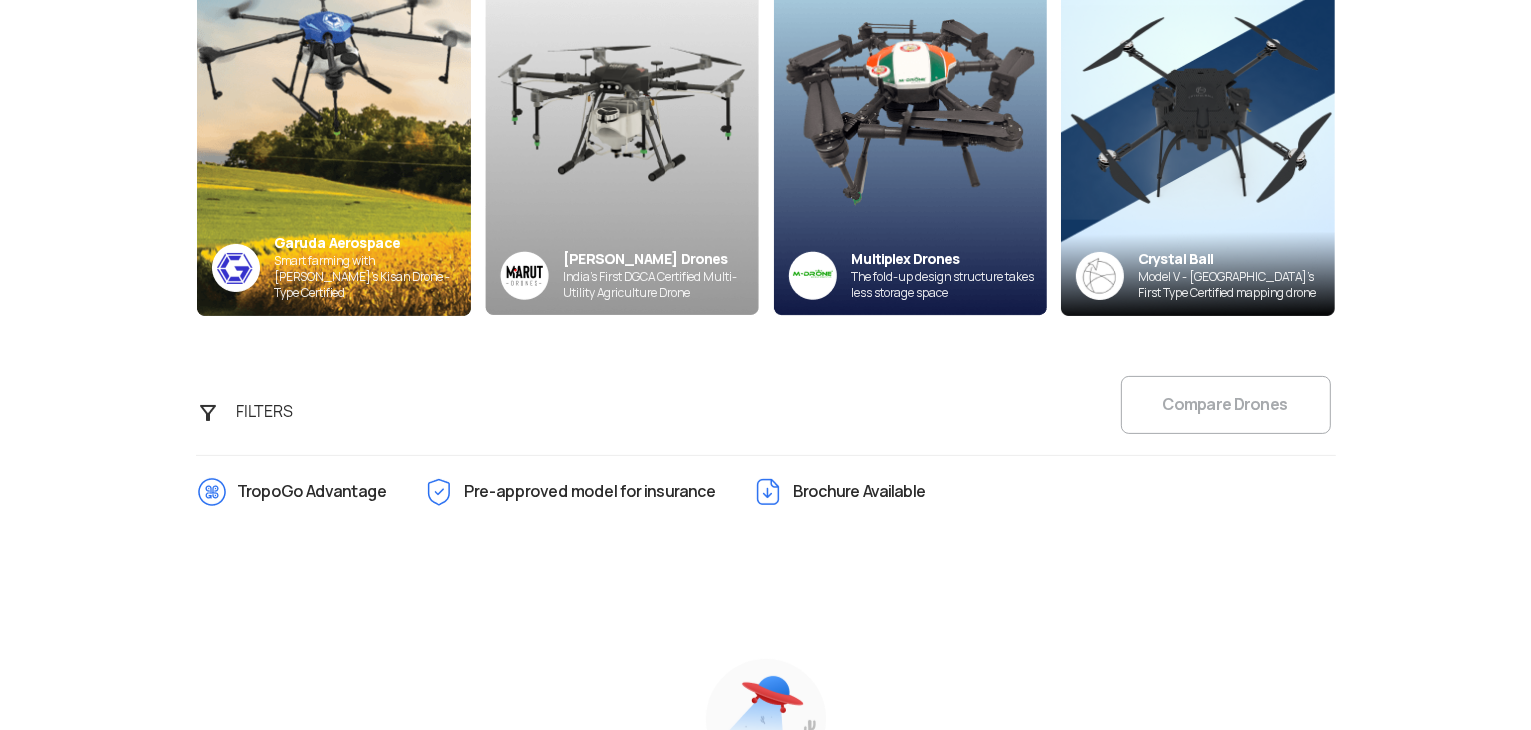 scroll, scrollTop: 372, scrollLeft: 0, axis: vertical 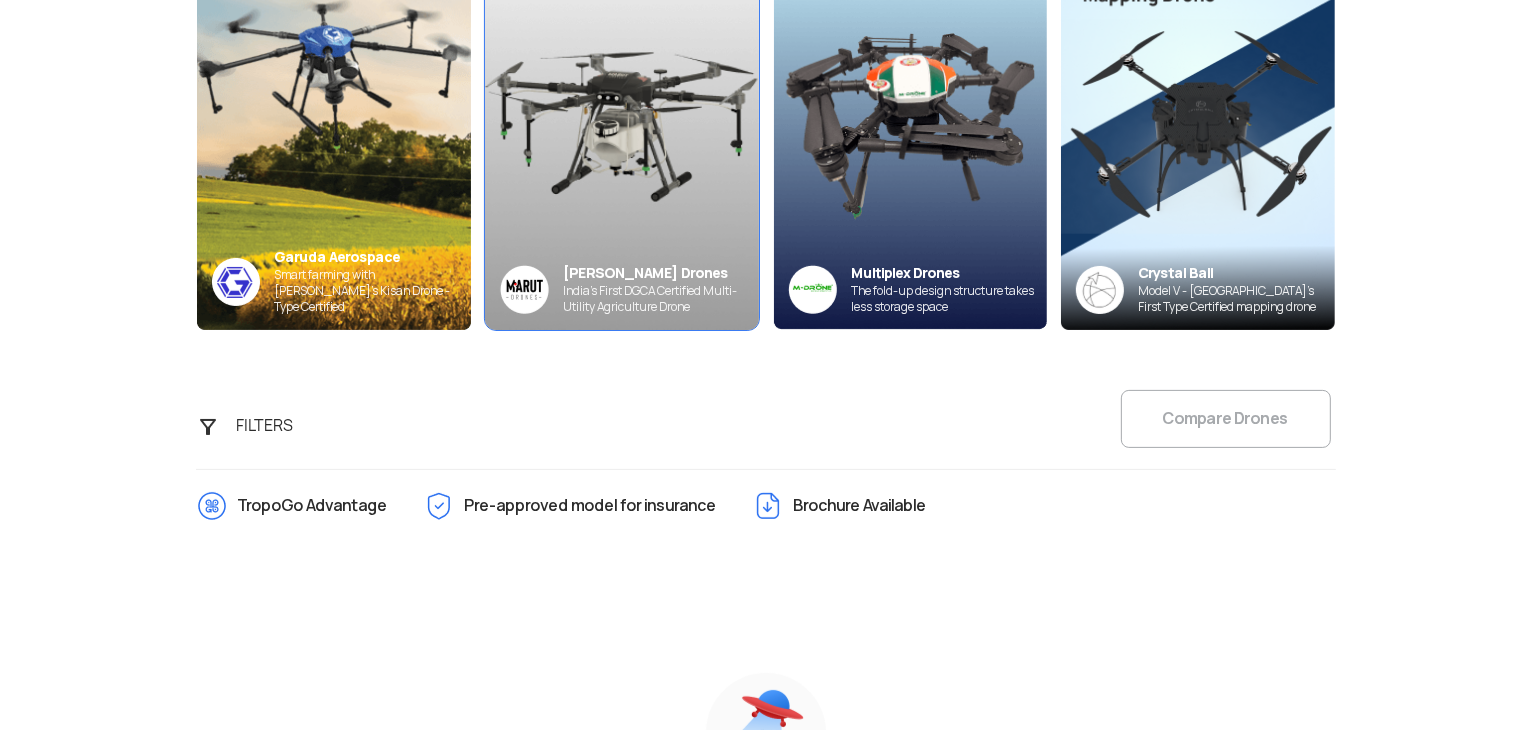 click at bounding box center [621, 132] 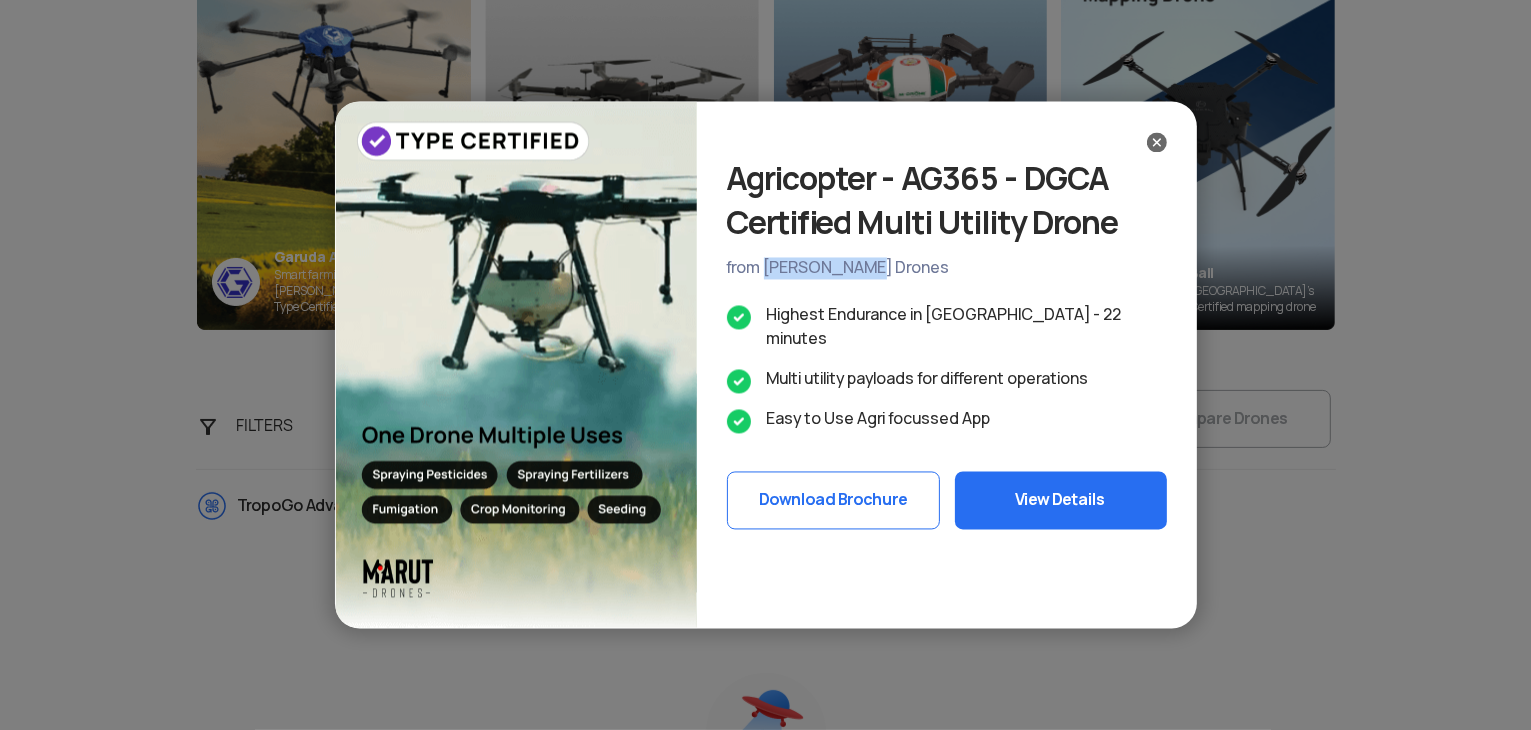 drag, startPoint x: 769, startPoint y: 270, endPoint x: 890, endPoint y: 273, distance: 121.037186 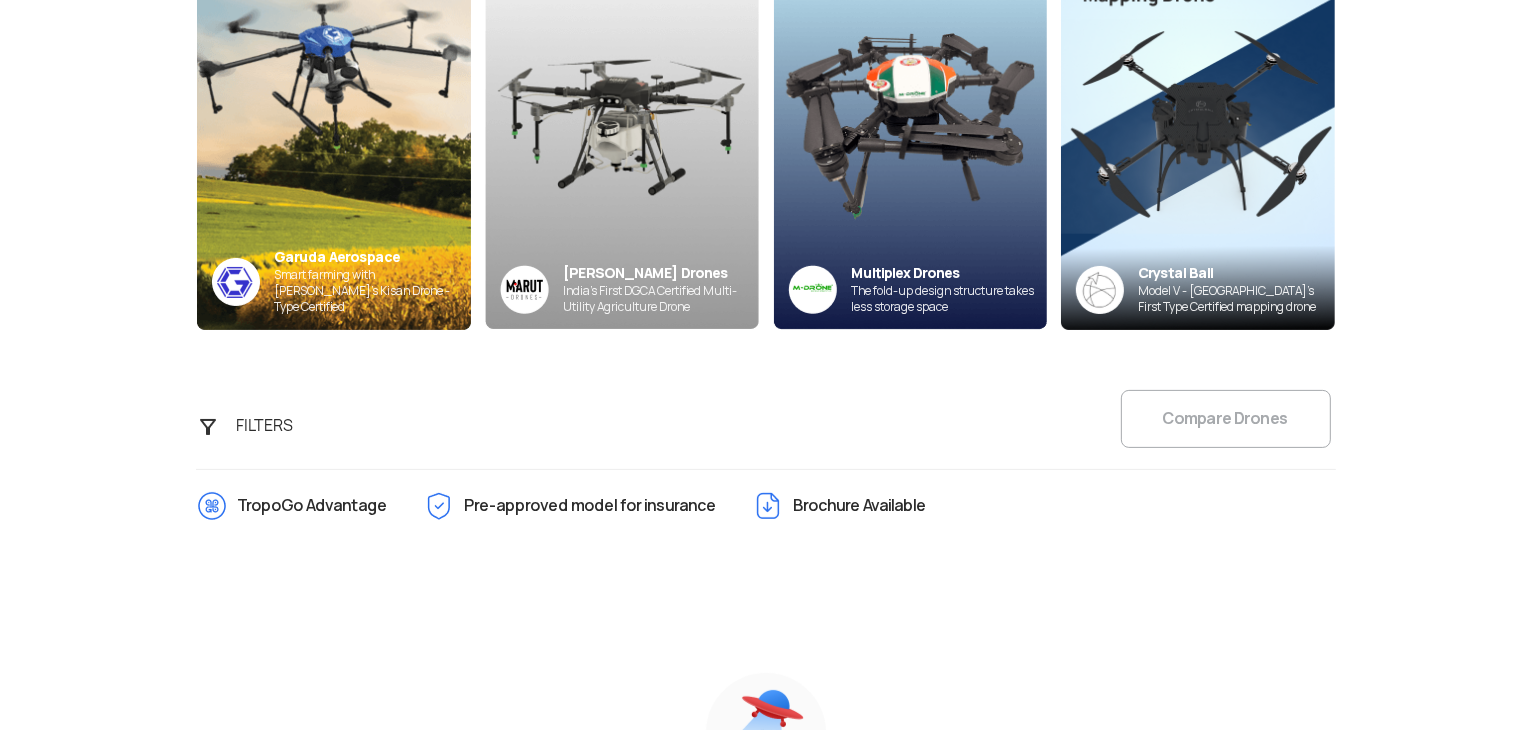 scroll, scrollTop: 0, scrollLeft: 0, axis: both 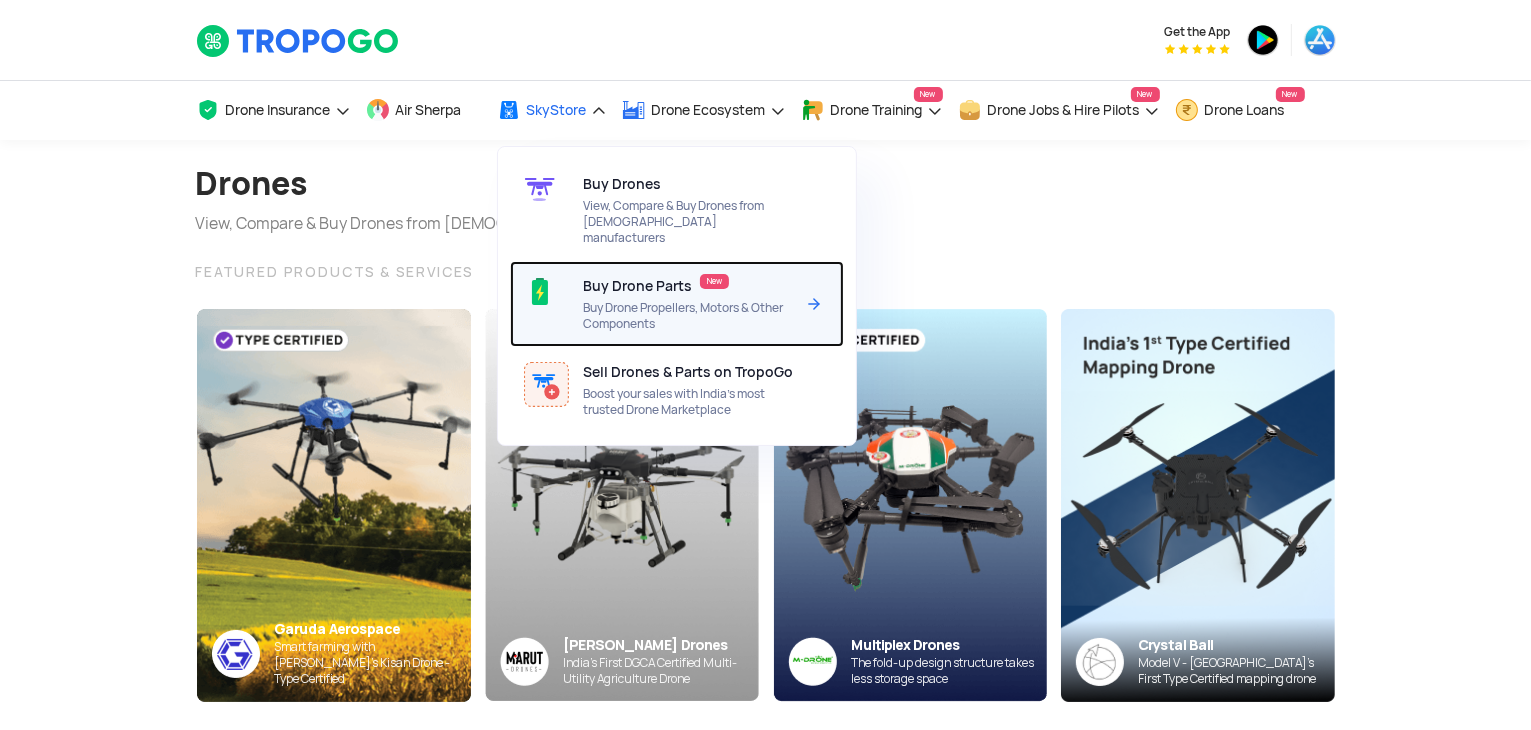 click on "Buy Drone Parts New Buy Drone Propellers, Motors & Other Components" at bounding box center (692, 304) 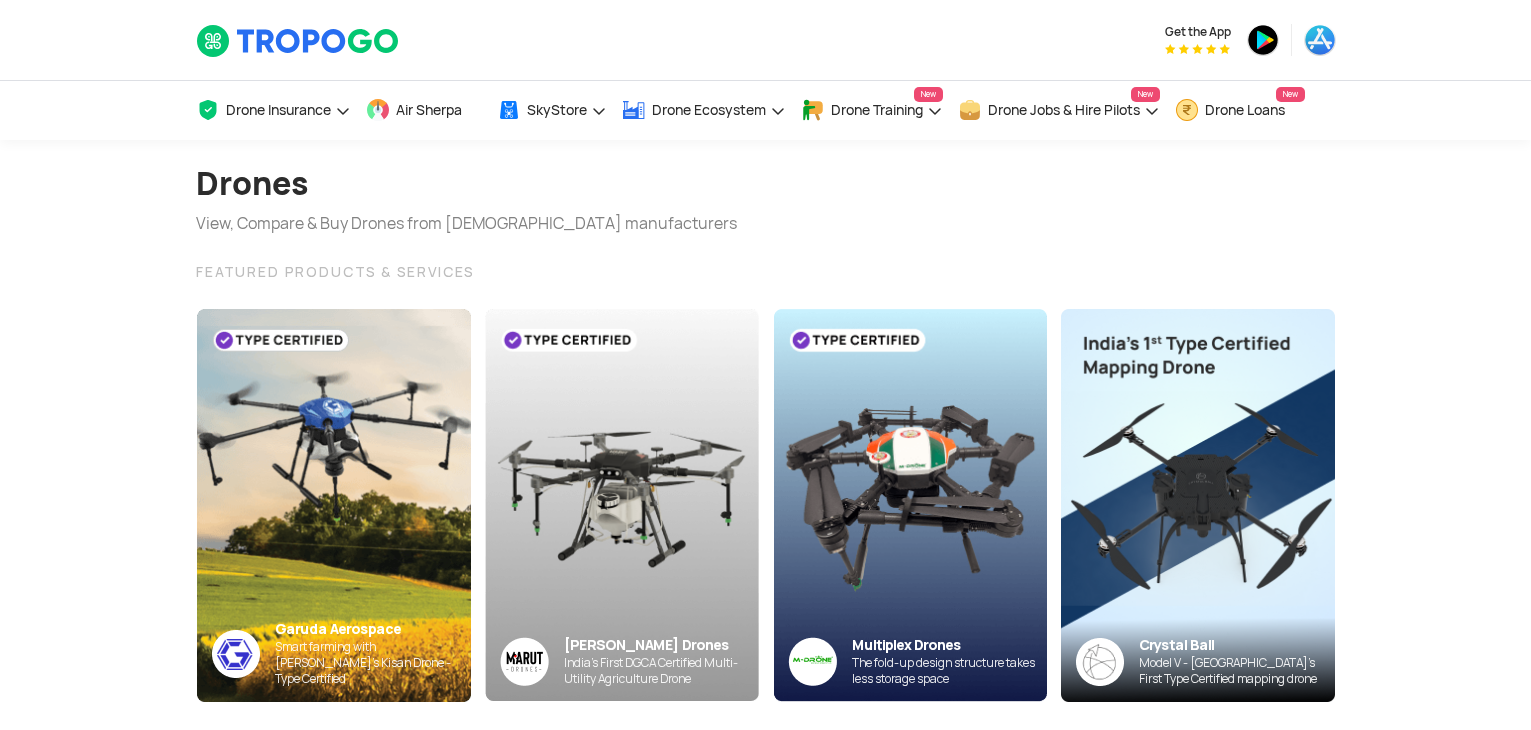 scroll, scrollTop: 500, scrollLeft: 0, axis: vertical 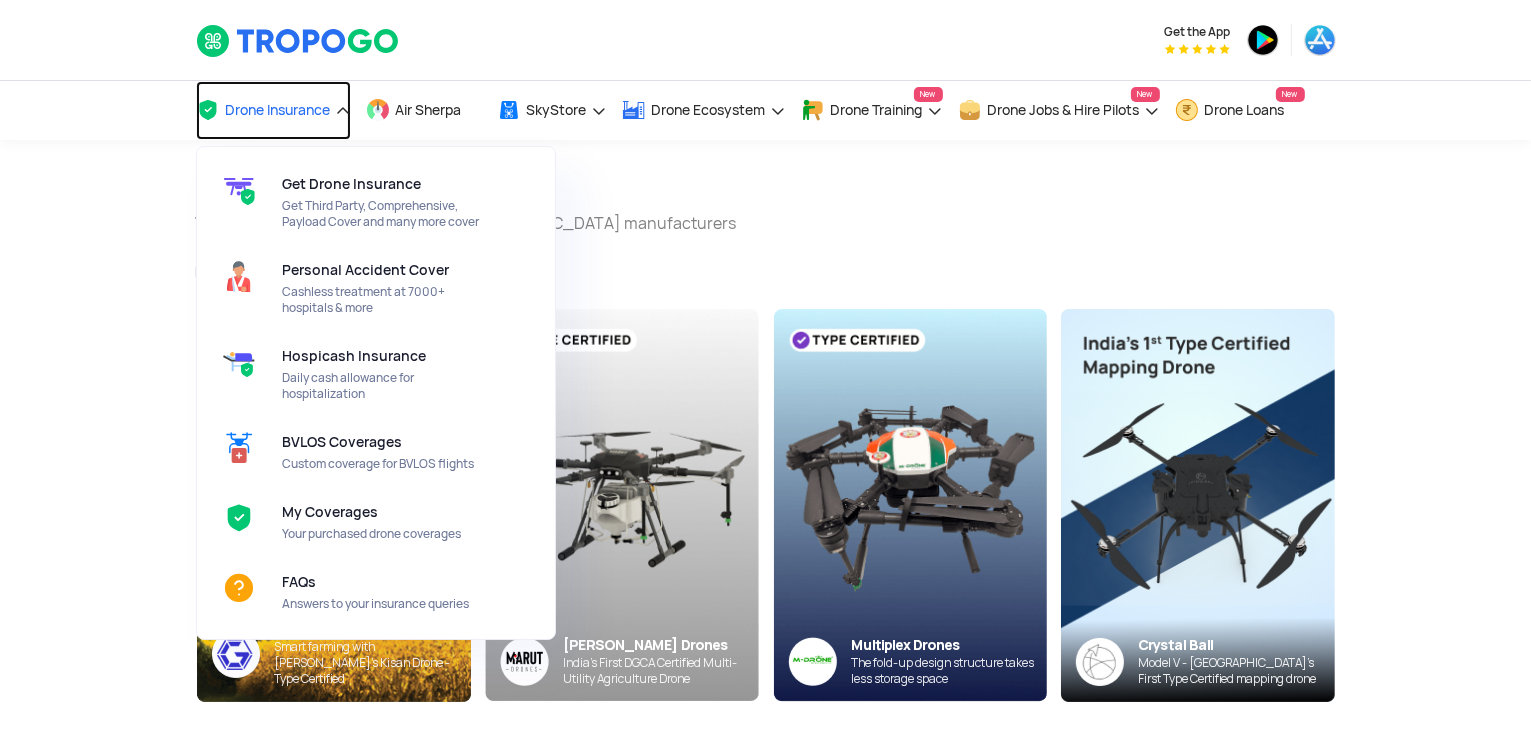 click on "Drone Insurance" at bounding box center (273, 110) 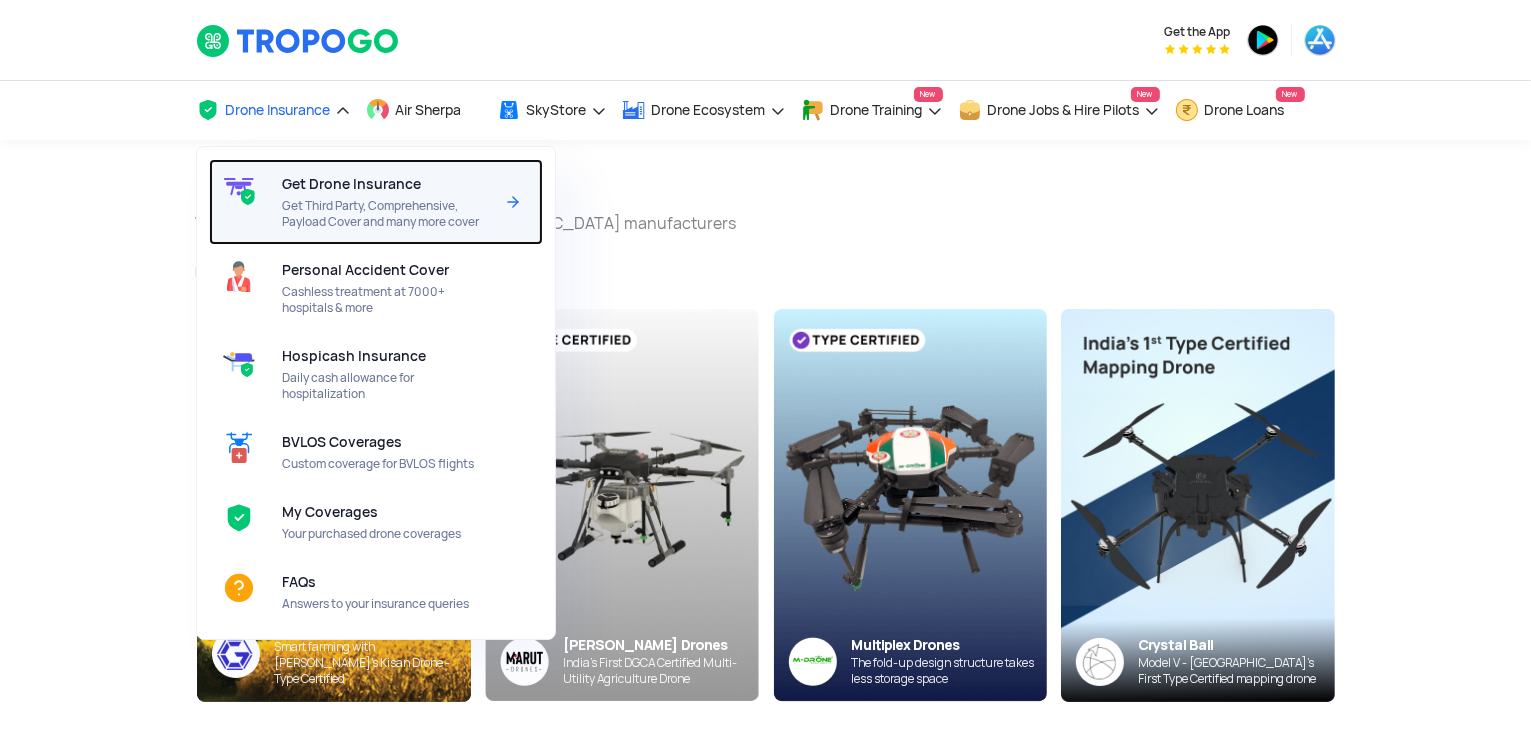 click on "Get Third Party, Comprehensive, Payload Cover and many more cover" at bounding box center (387, 214) 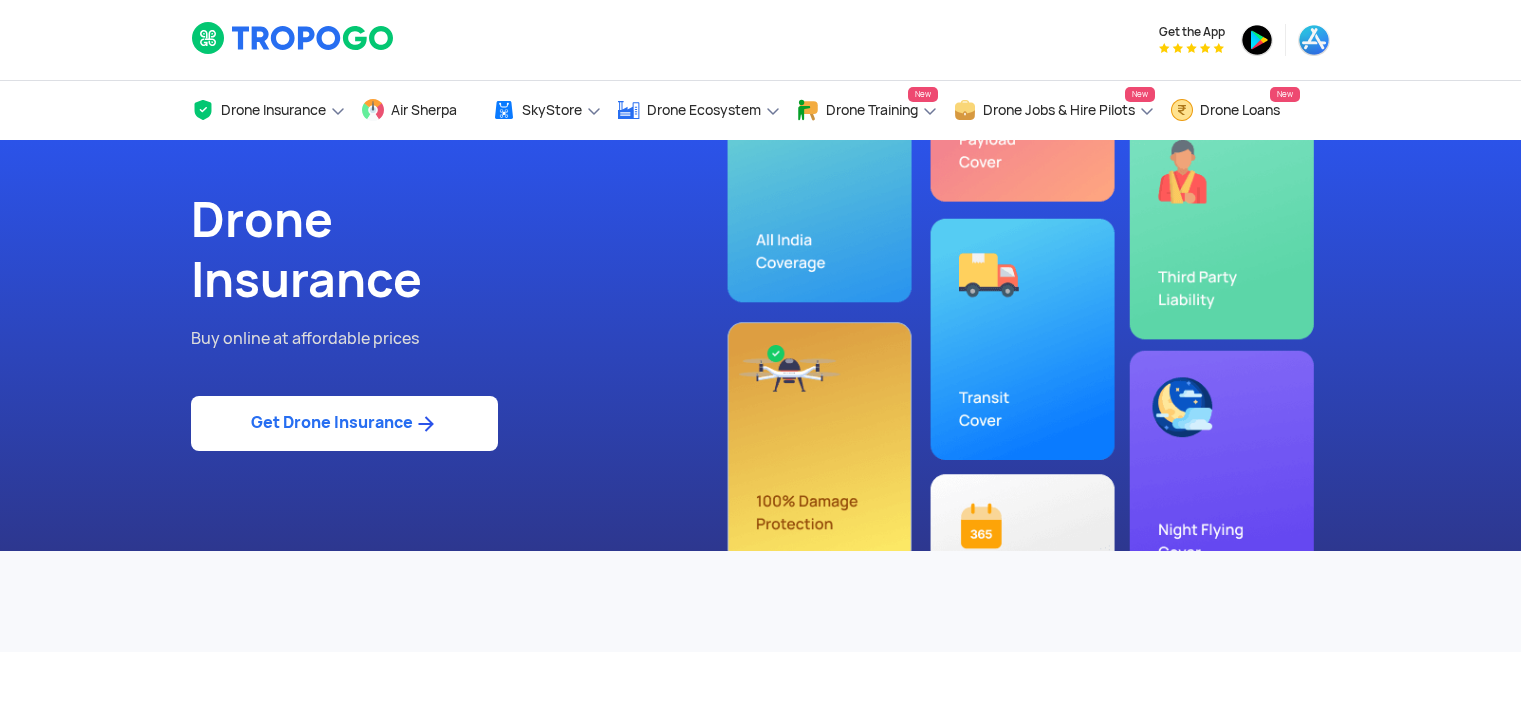 scroll, scrollTop: 0, scrollLeft: 0, axis: both 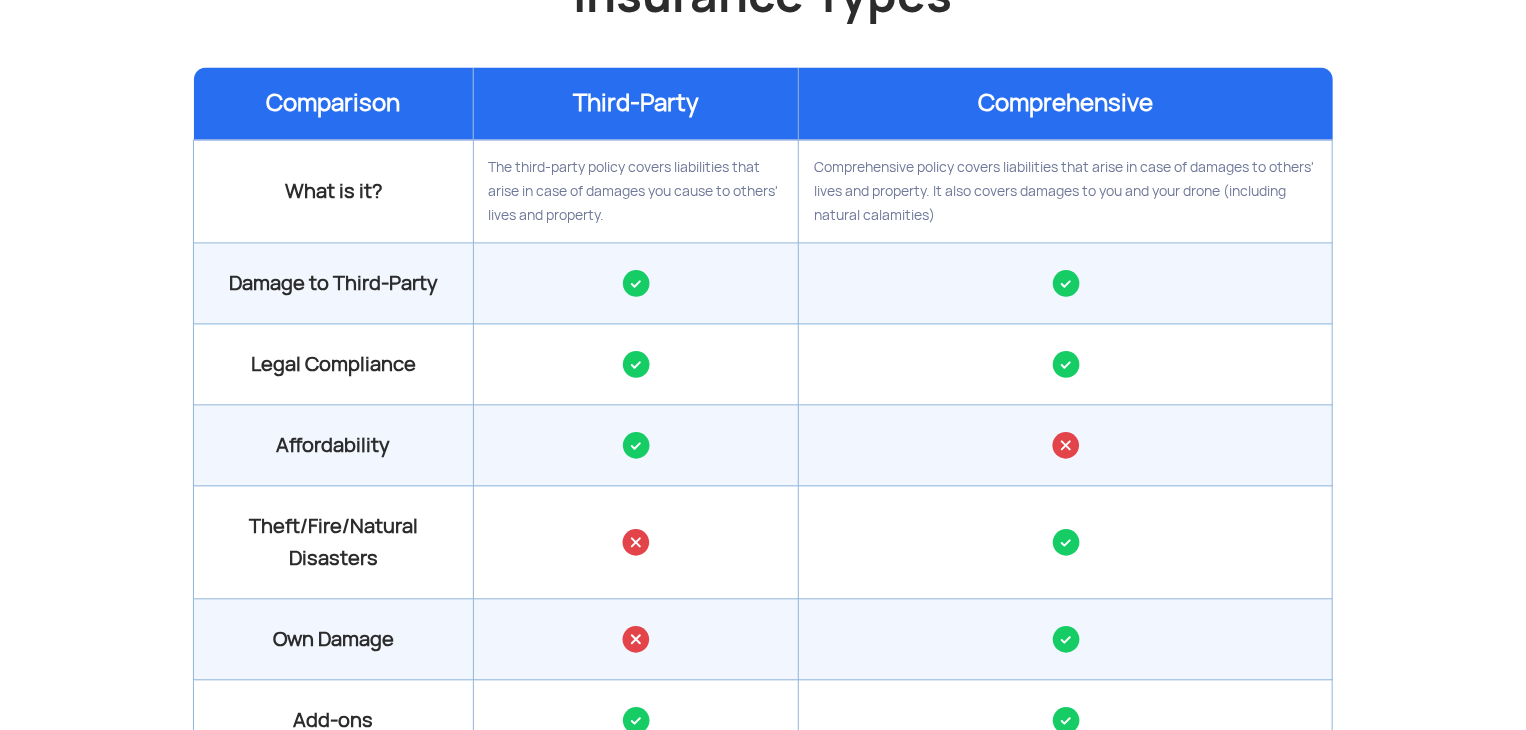 click on "Legal Compliance" 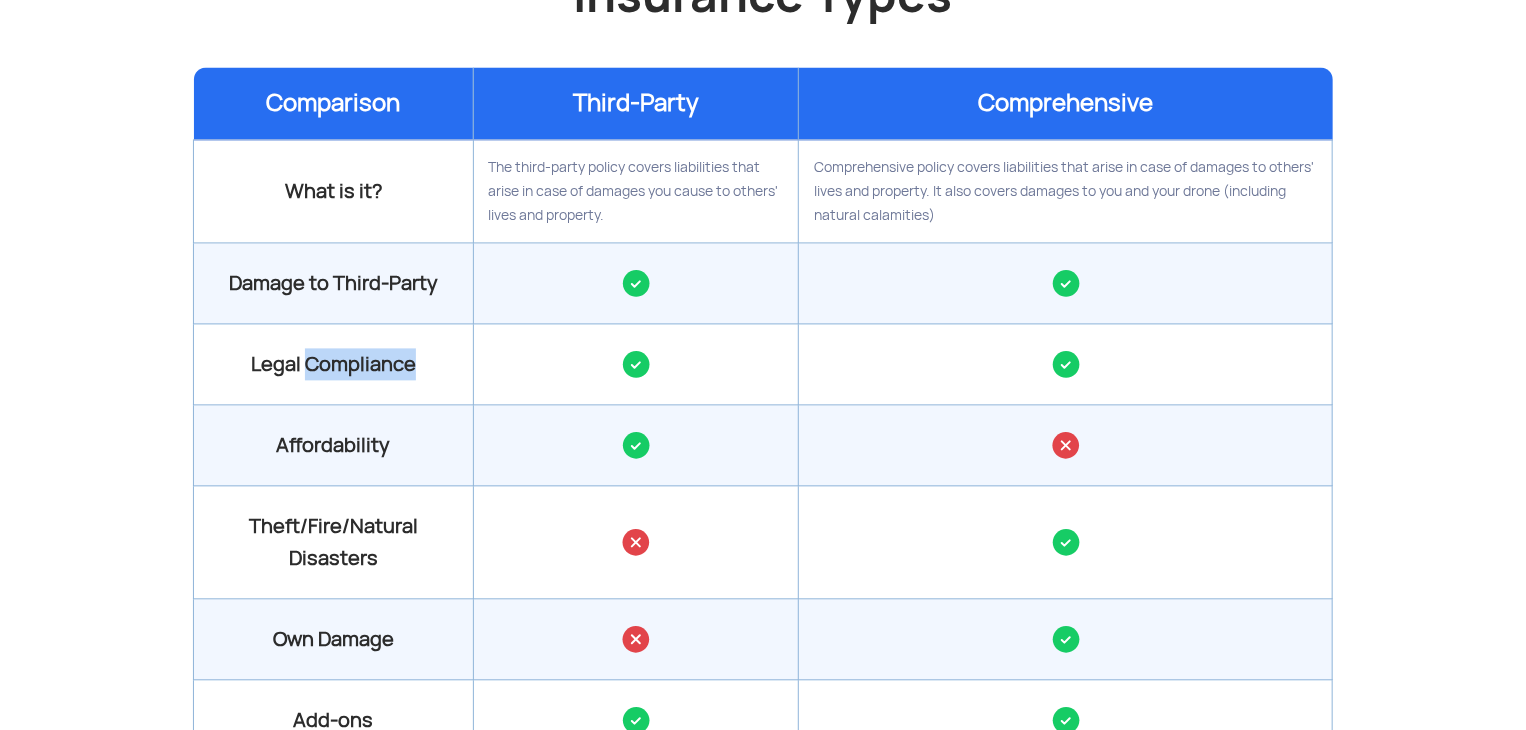 click on "Legal Compliance" 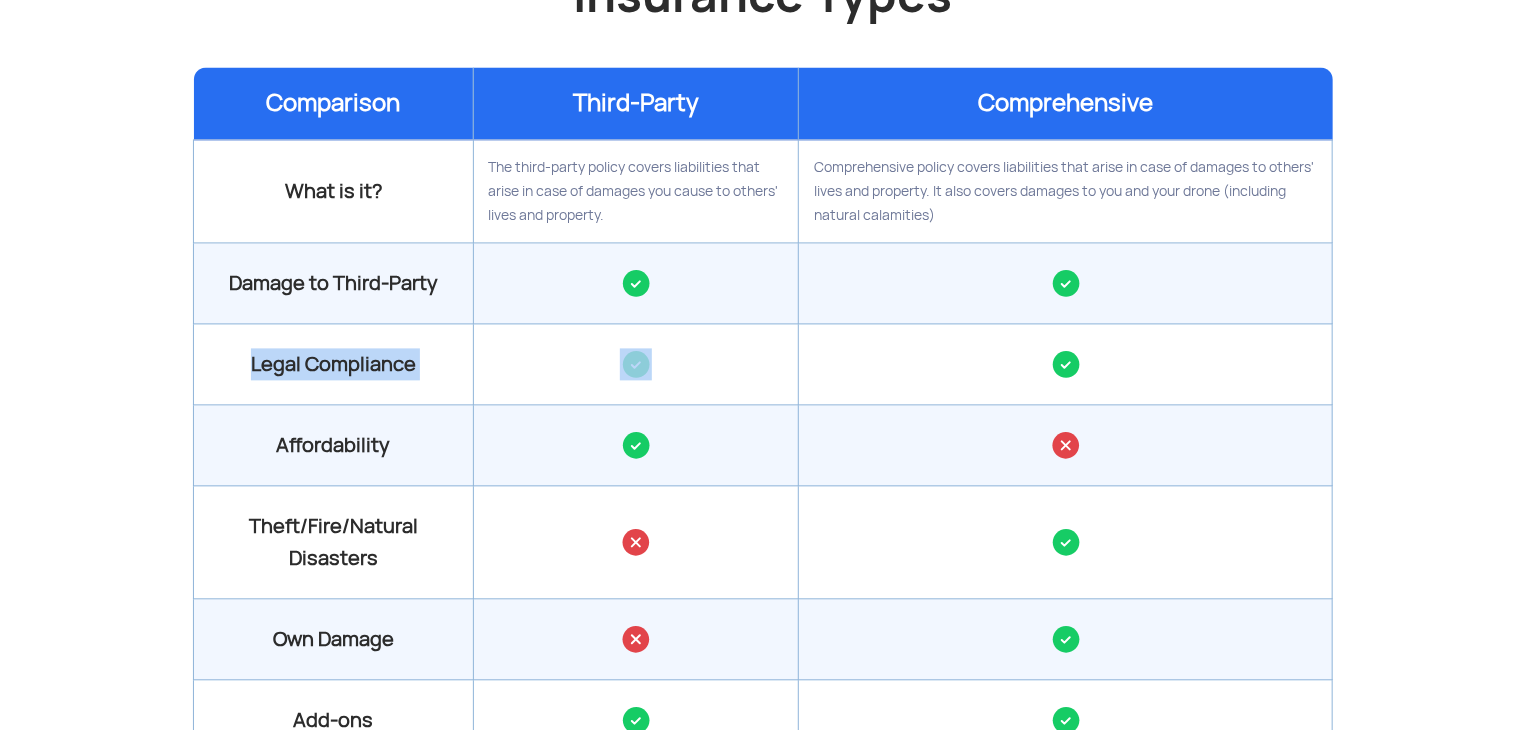 click on "Legal Compliance" 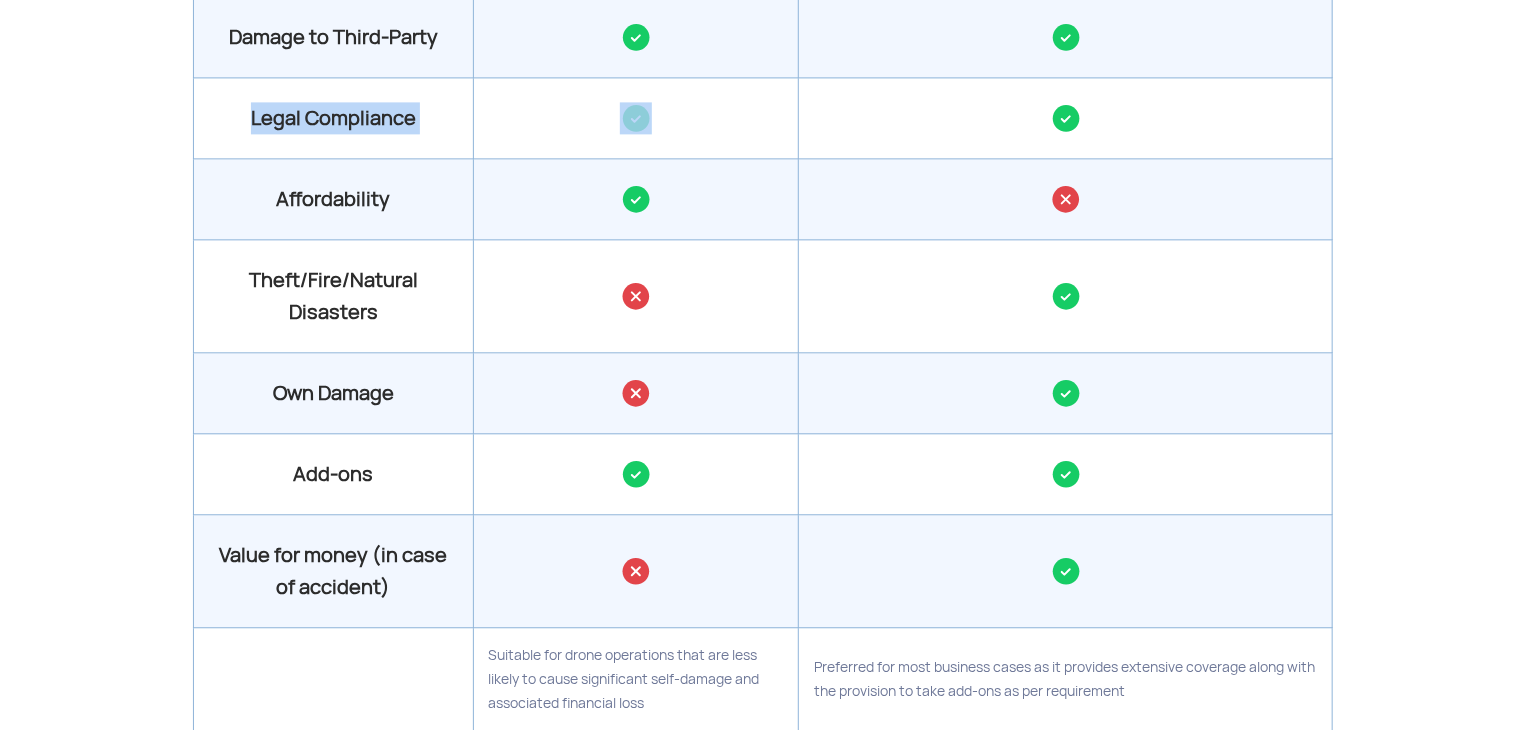 scroll, scrollTop: 2600, scrollLeft: 0, axis: vertical 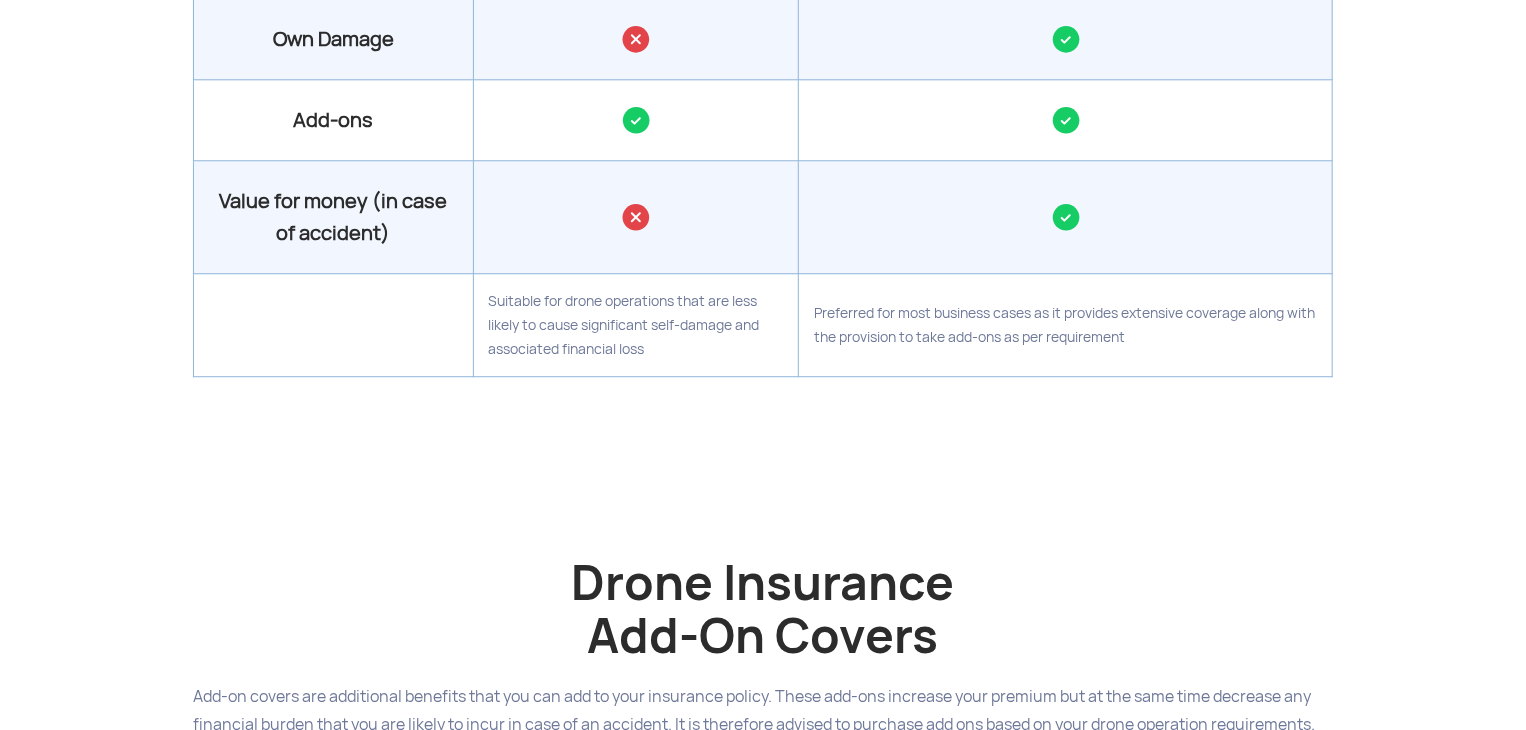 click 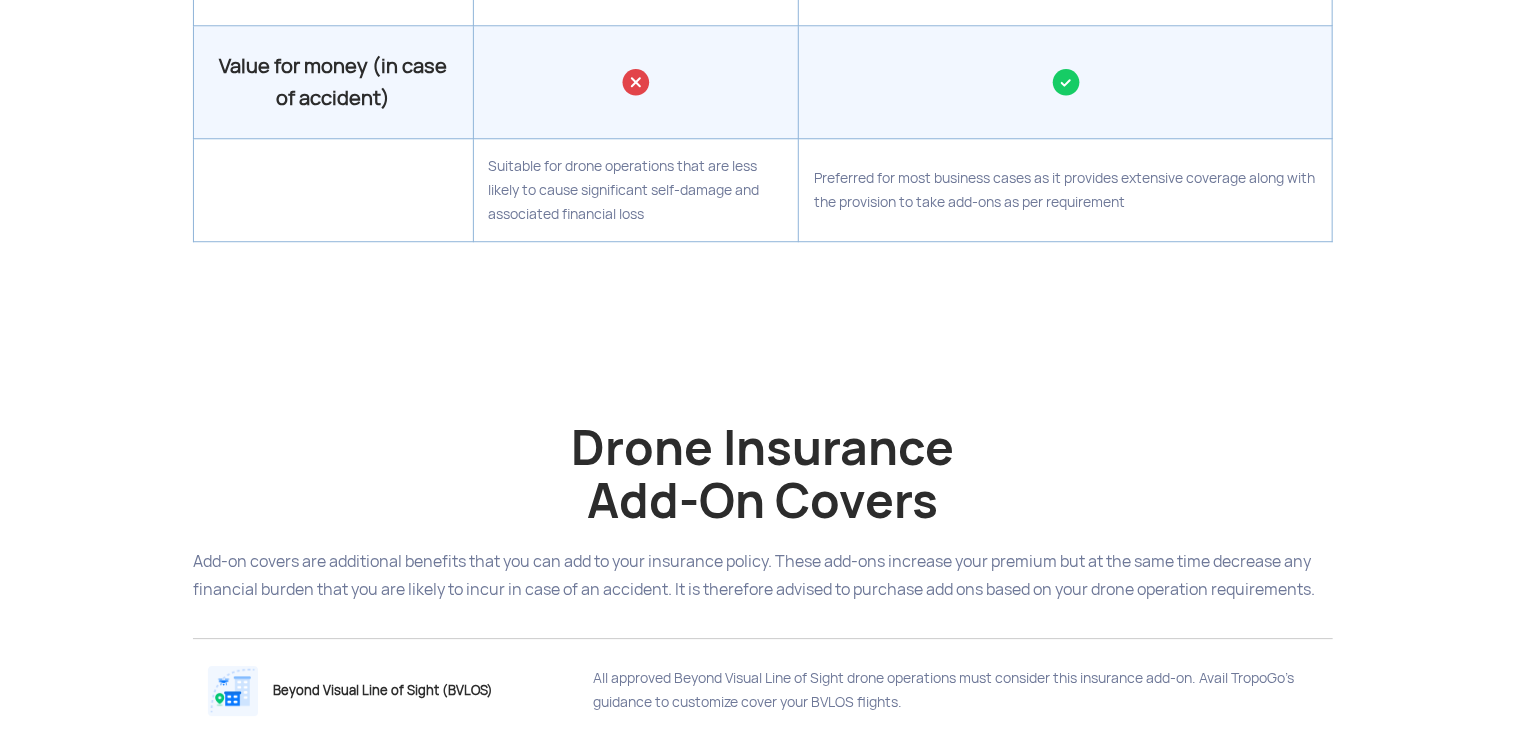 scroll, scrollTop: 3000, scrollLeft: 0, axis: vertical 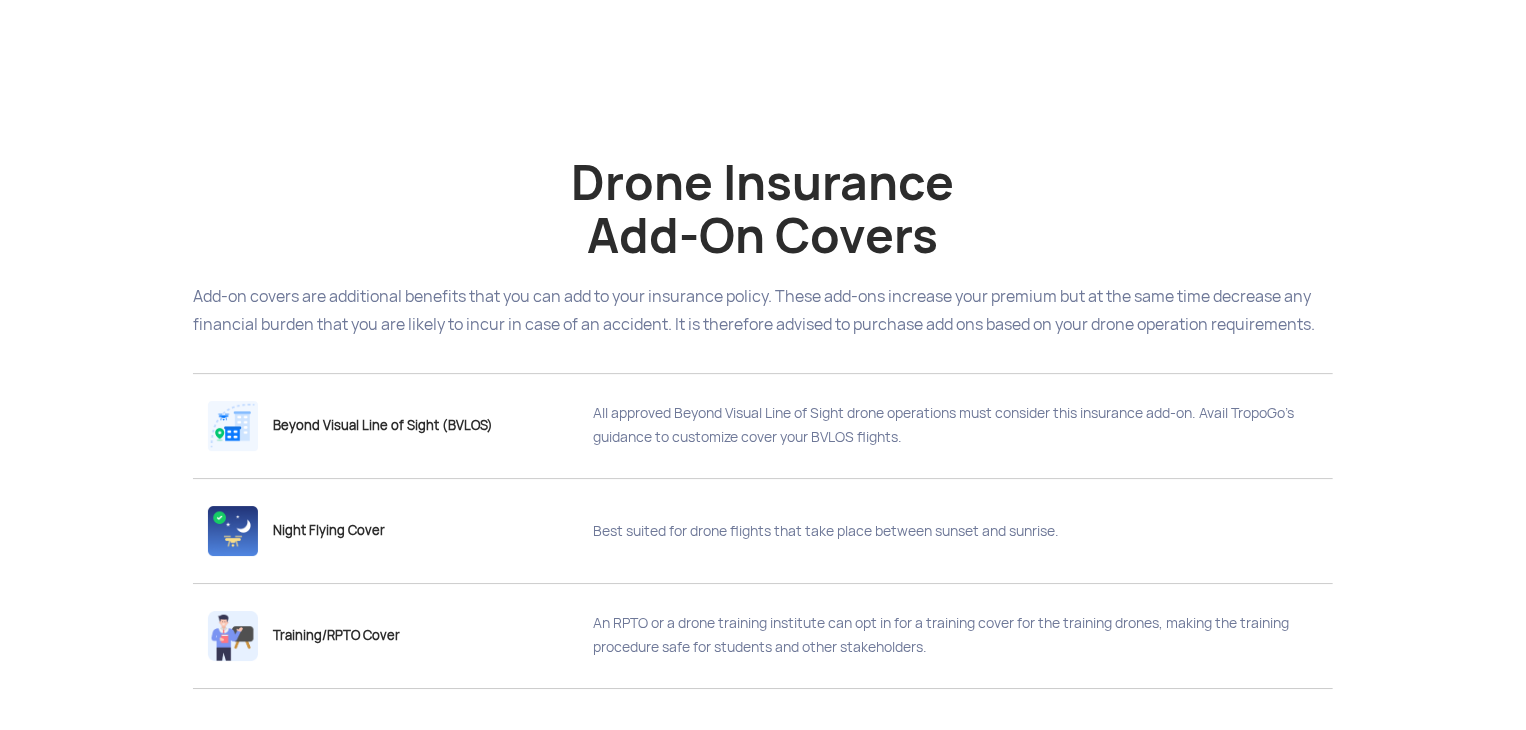 click on "Drone Insurance  Add-On Covers" 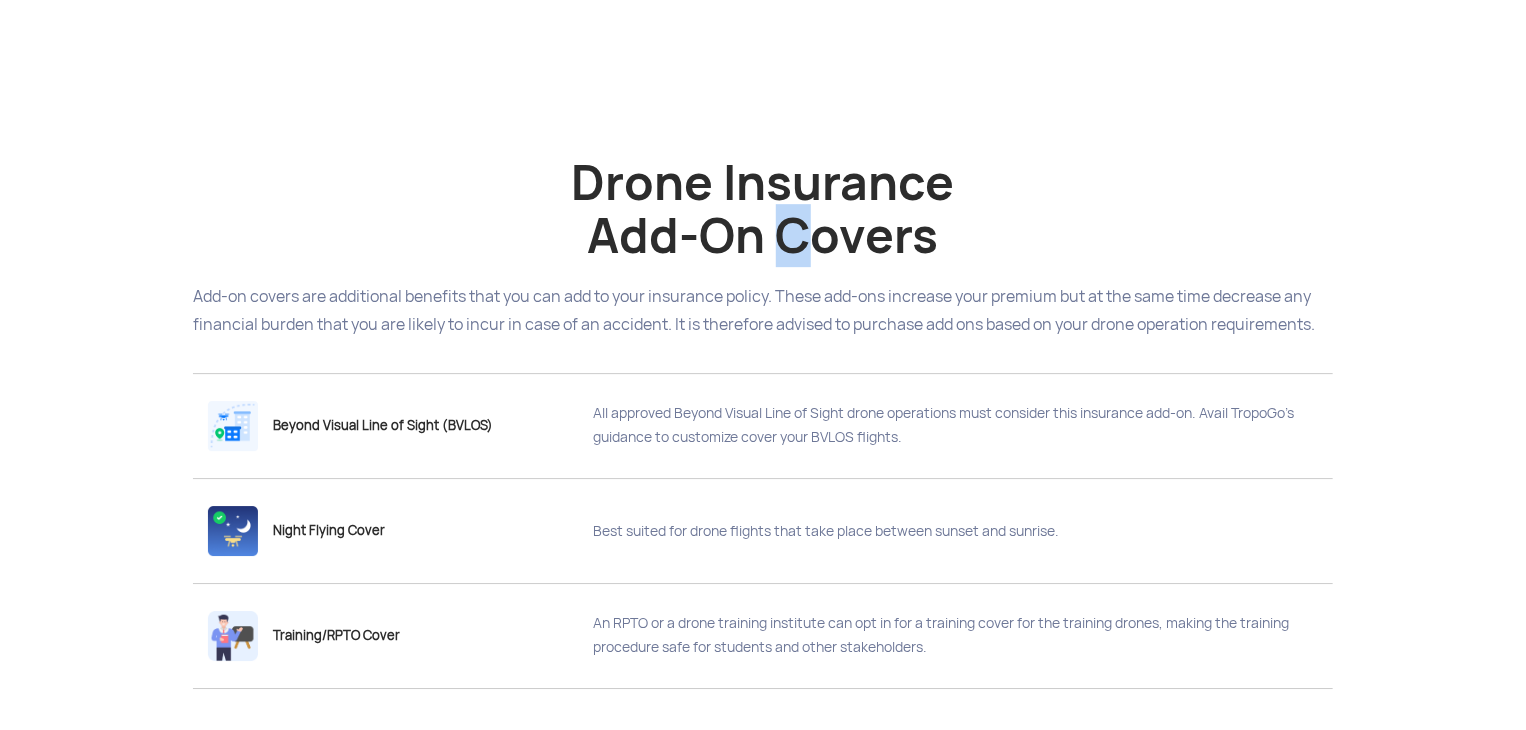 click on "Drone Insurance  Add-On Covers" 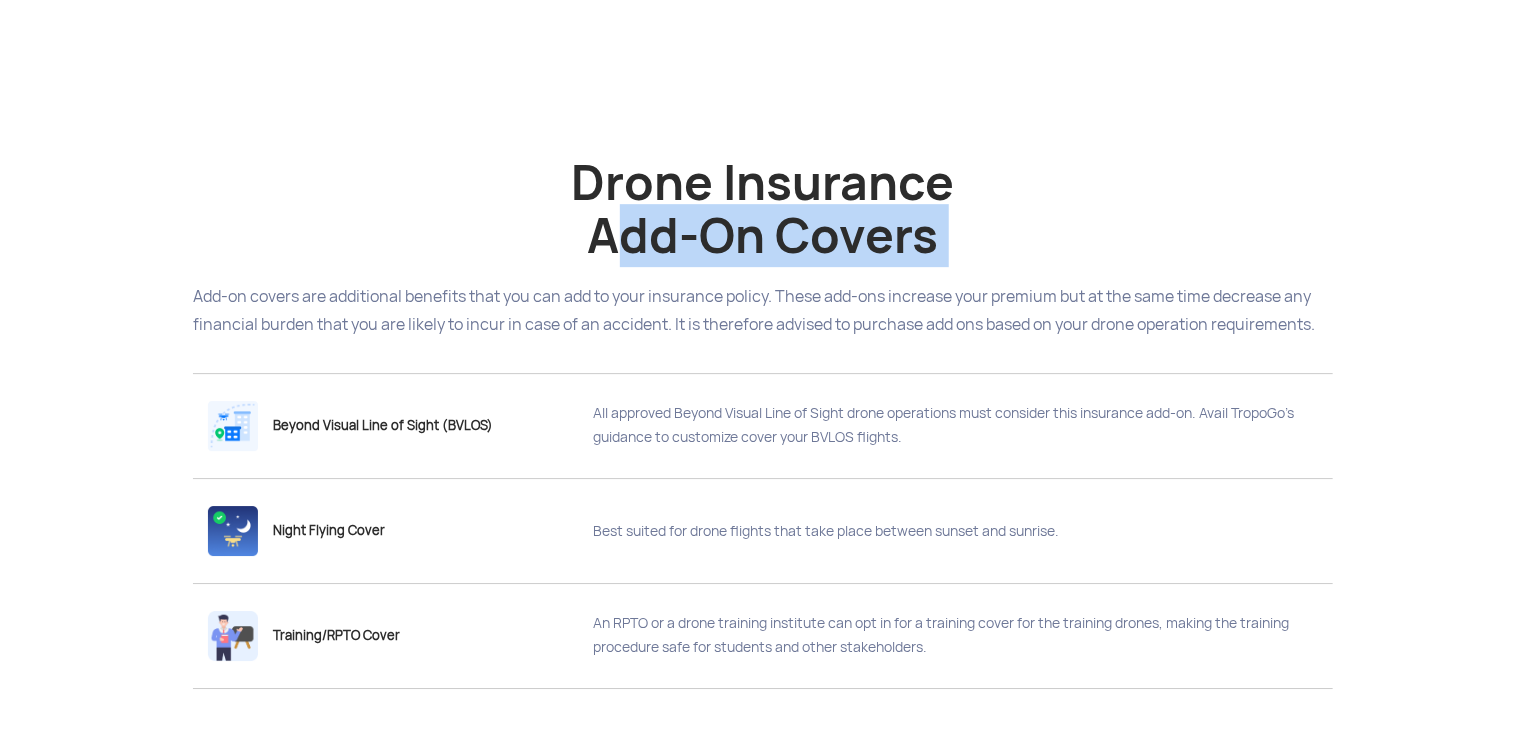 click on "Drone Insurance  Add-On Covers" 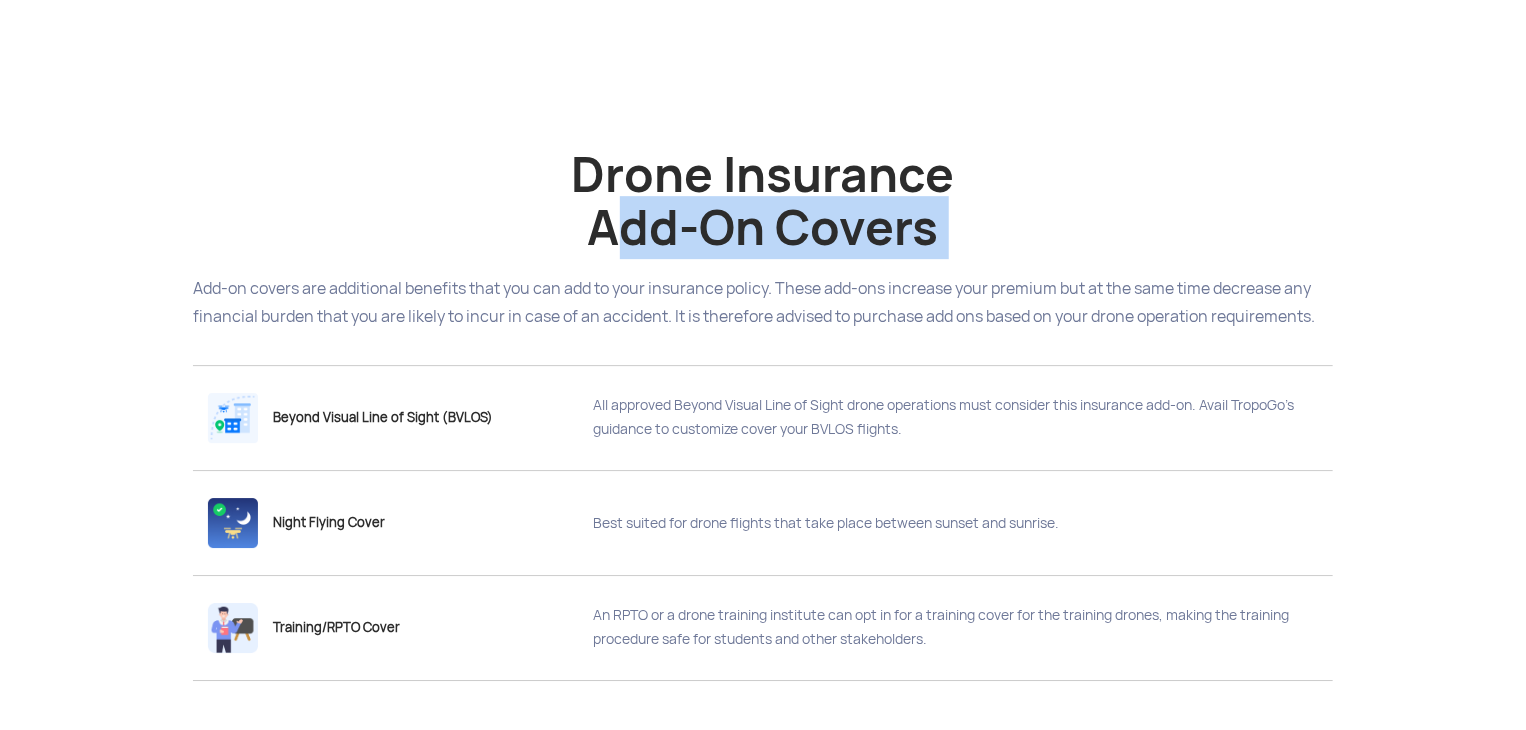scroll, scrollTop: 3700, scrollLeft: 0, axis: vertical 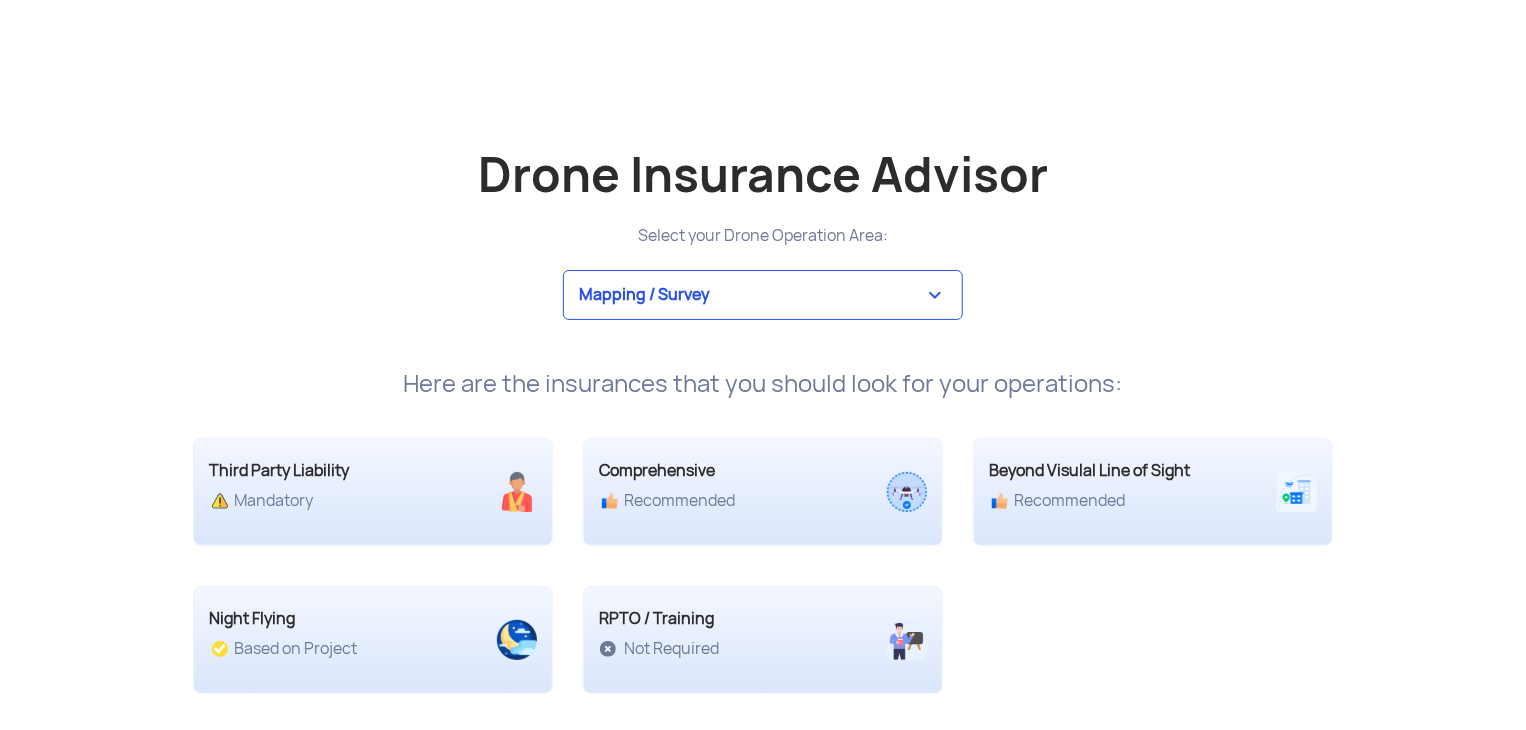 click on "Mapping / Survey   Event Photography   Agriculture   Recreational   Emergency / Police services - search and rescue   Wildlife - Management / Research / Conservation   Construction / Engineering / Architecture   Real Estate - Sales & Management   Entertainment   Oil/Gas/Energy/Rail/Transportation   Marketing / Advertising   Flight Test / Product Demo   RPTO / Training" at bounding box center (763, 295) 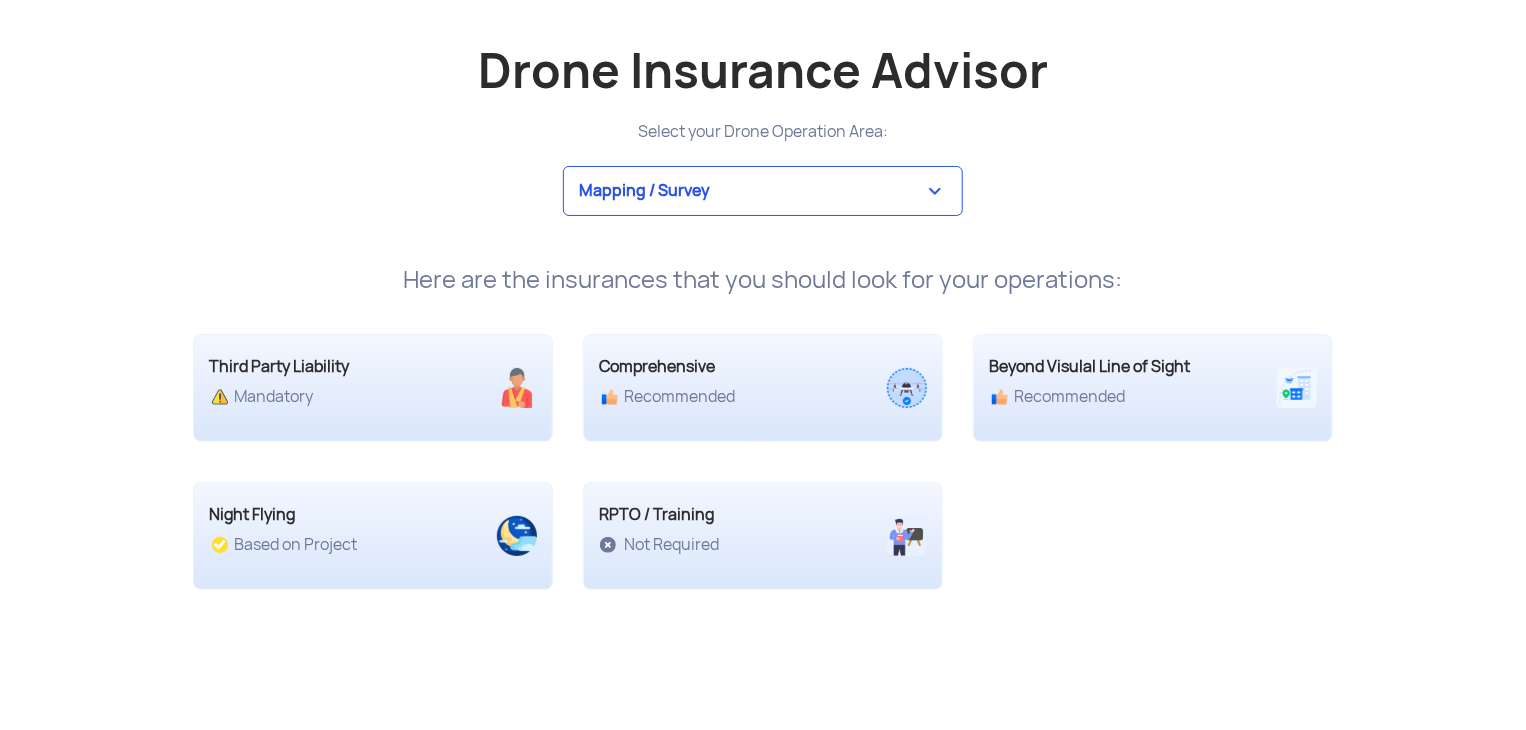 scroll, scrollTop: 3800, scrollLeft: 0, axis: vertical 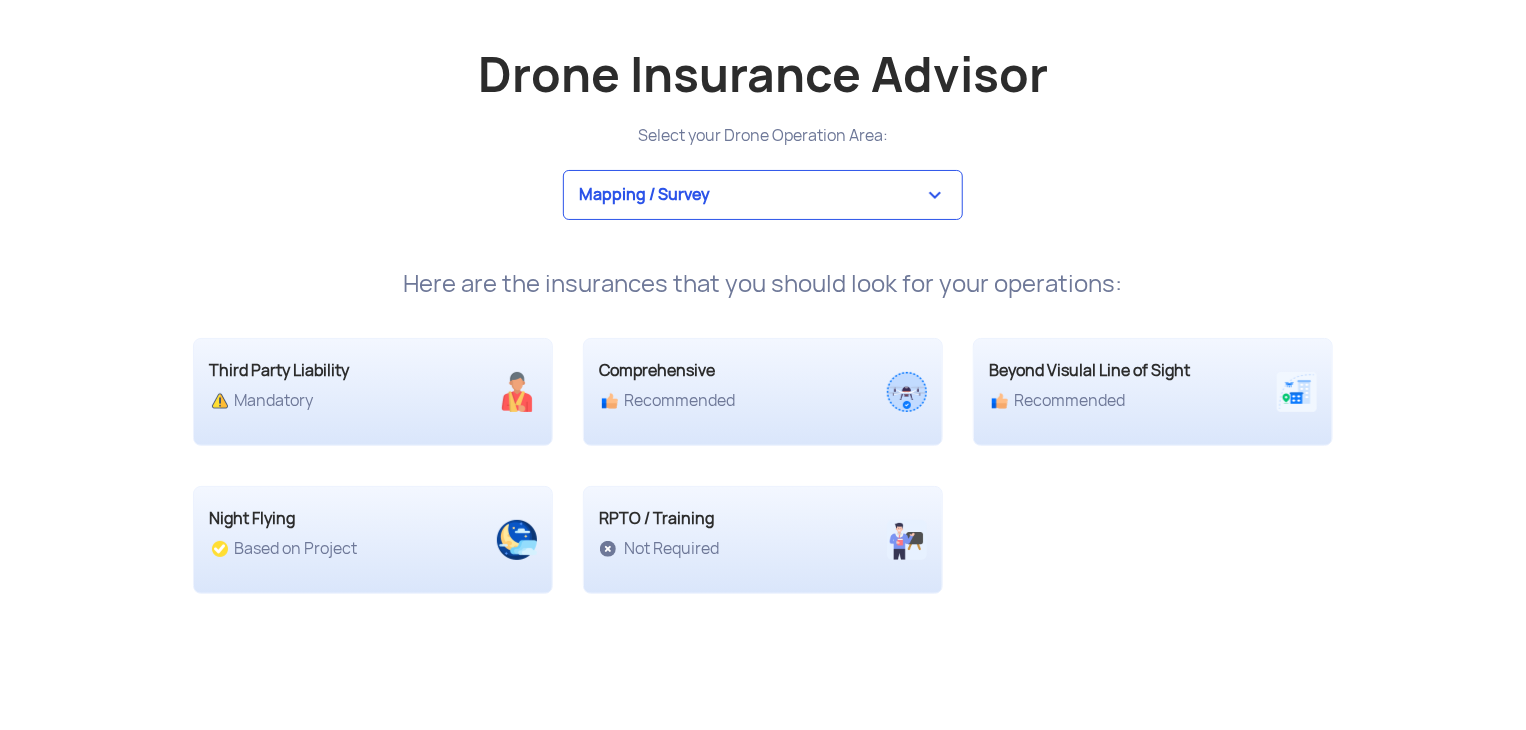 click on "Here are the insurances that you should look for your operations:" at bounding box center (763, 284) 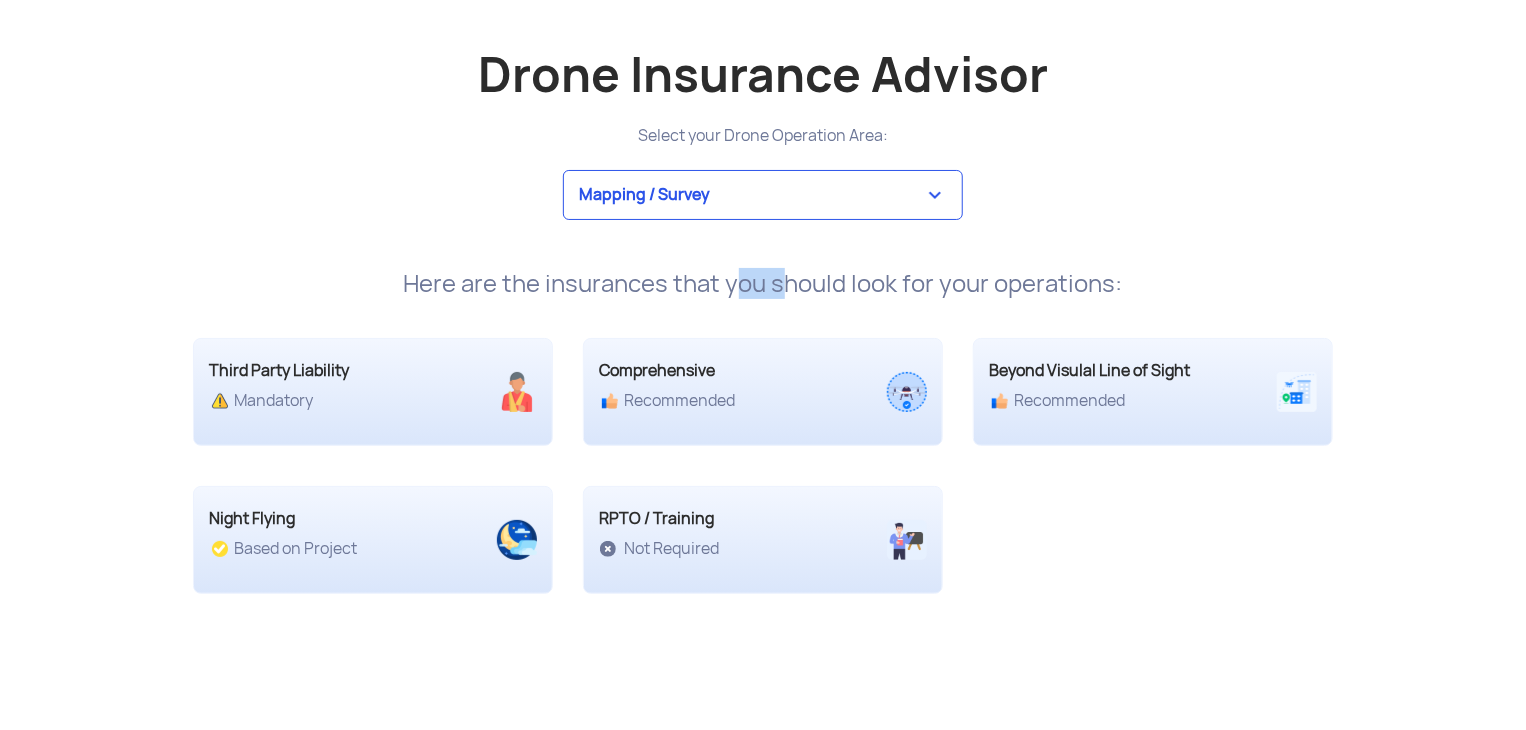 click on "Here are the insurances that you should look for your operations:" at bounding box center [763, 284] 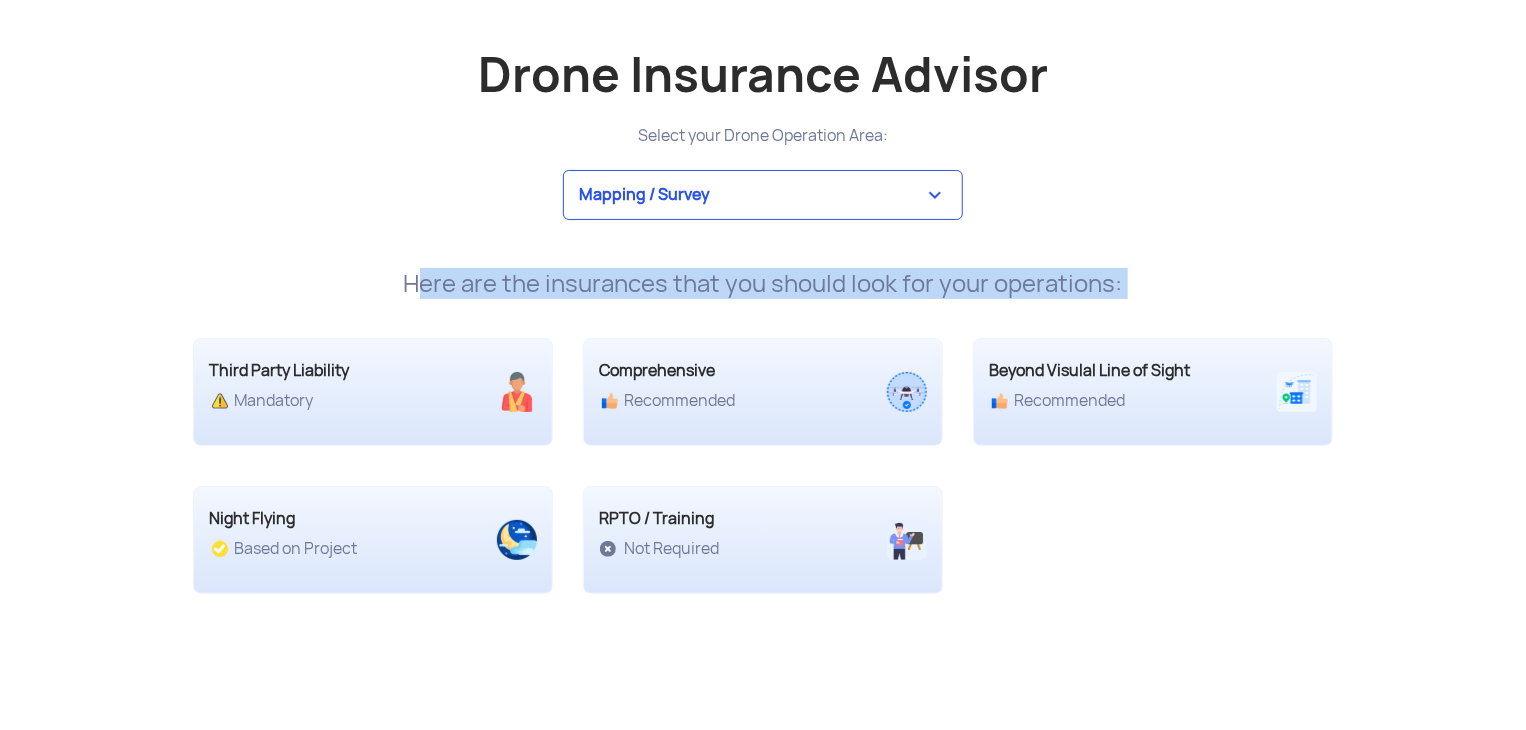 click on "Here are the insurances that you should look for your operations:" at bounding box center [763, 284] 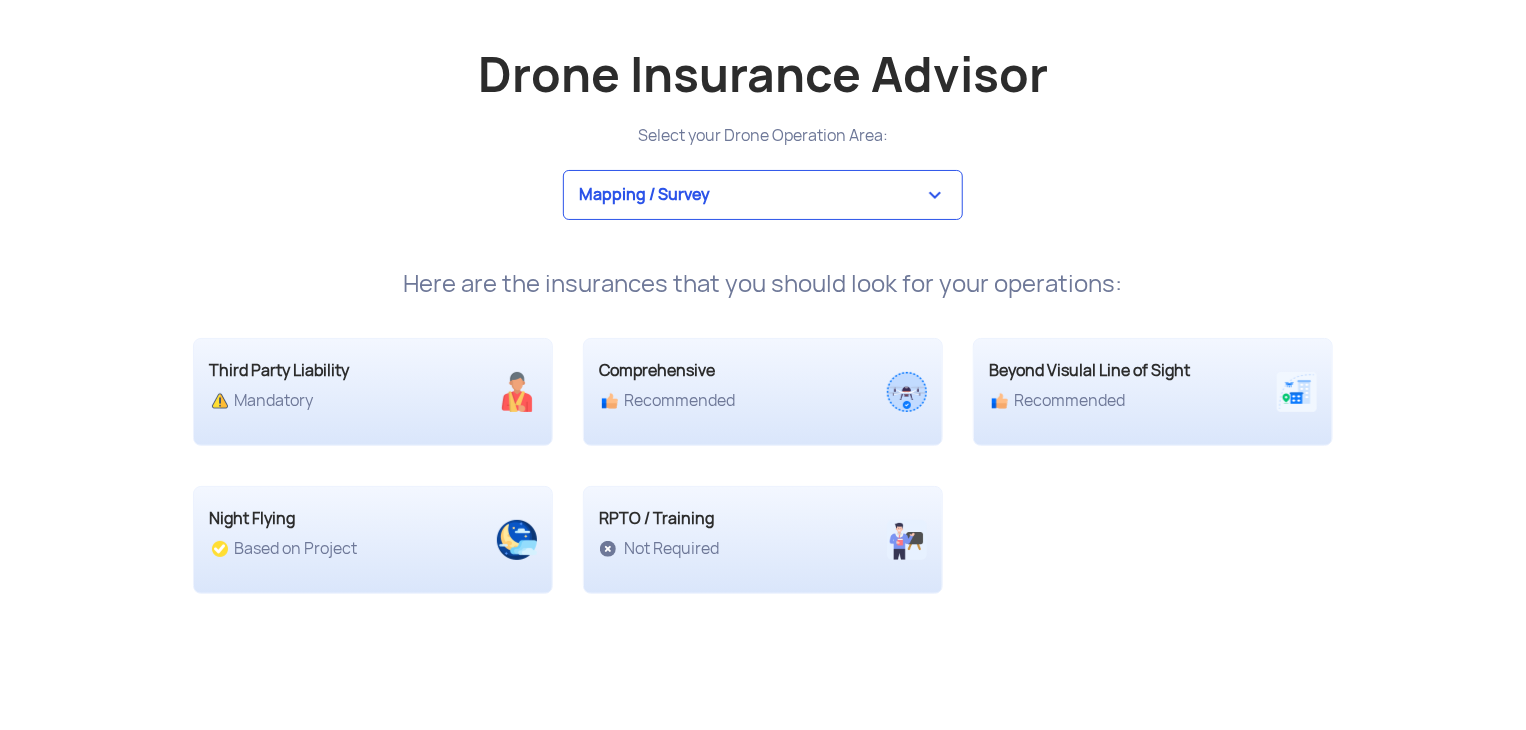 click on "Drone Insurance Advisor" at bounding box center (763, 75) 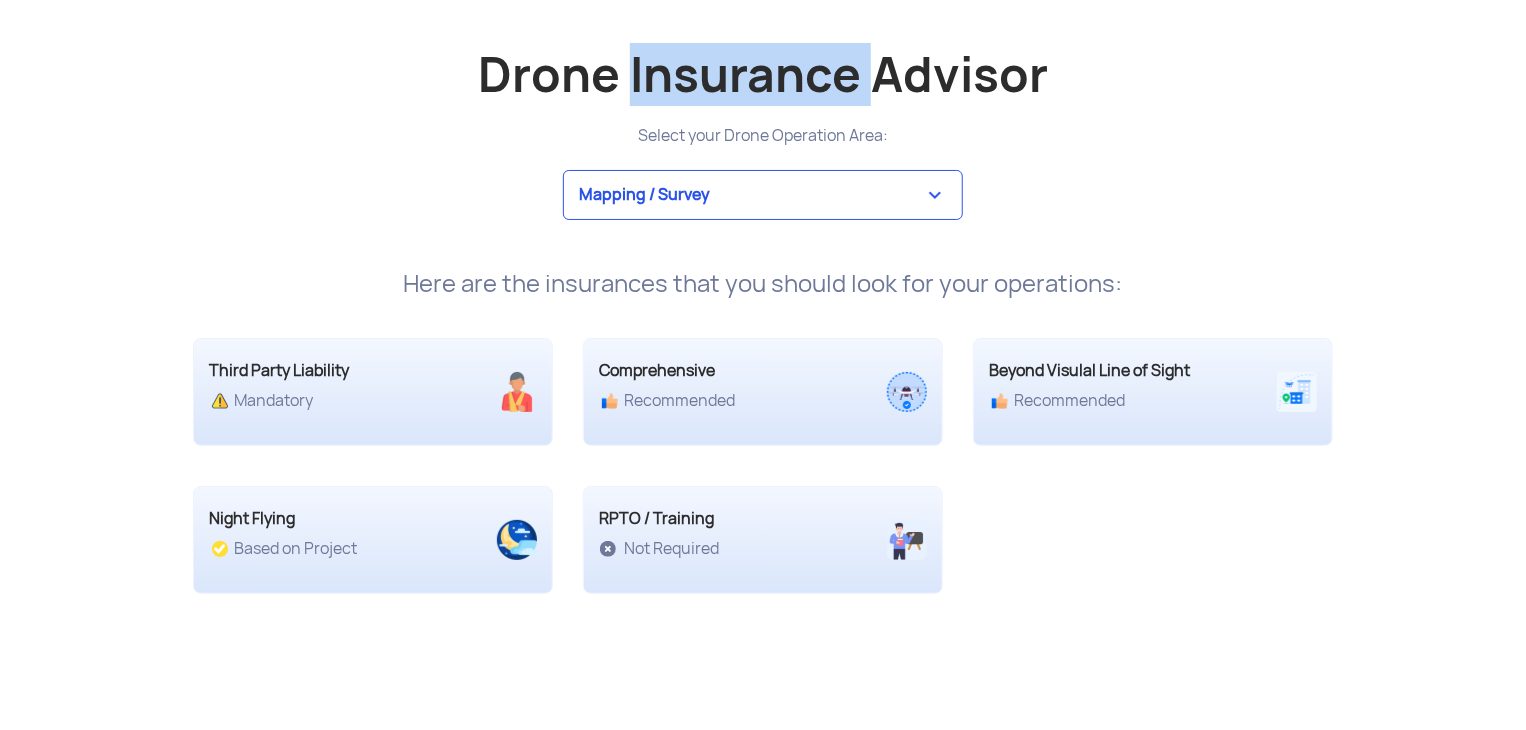 click on "Drone Insurance Advisor" at bounding box center [763, 75] 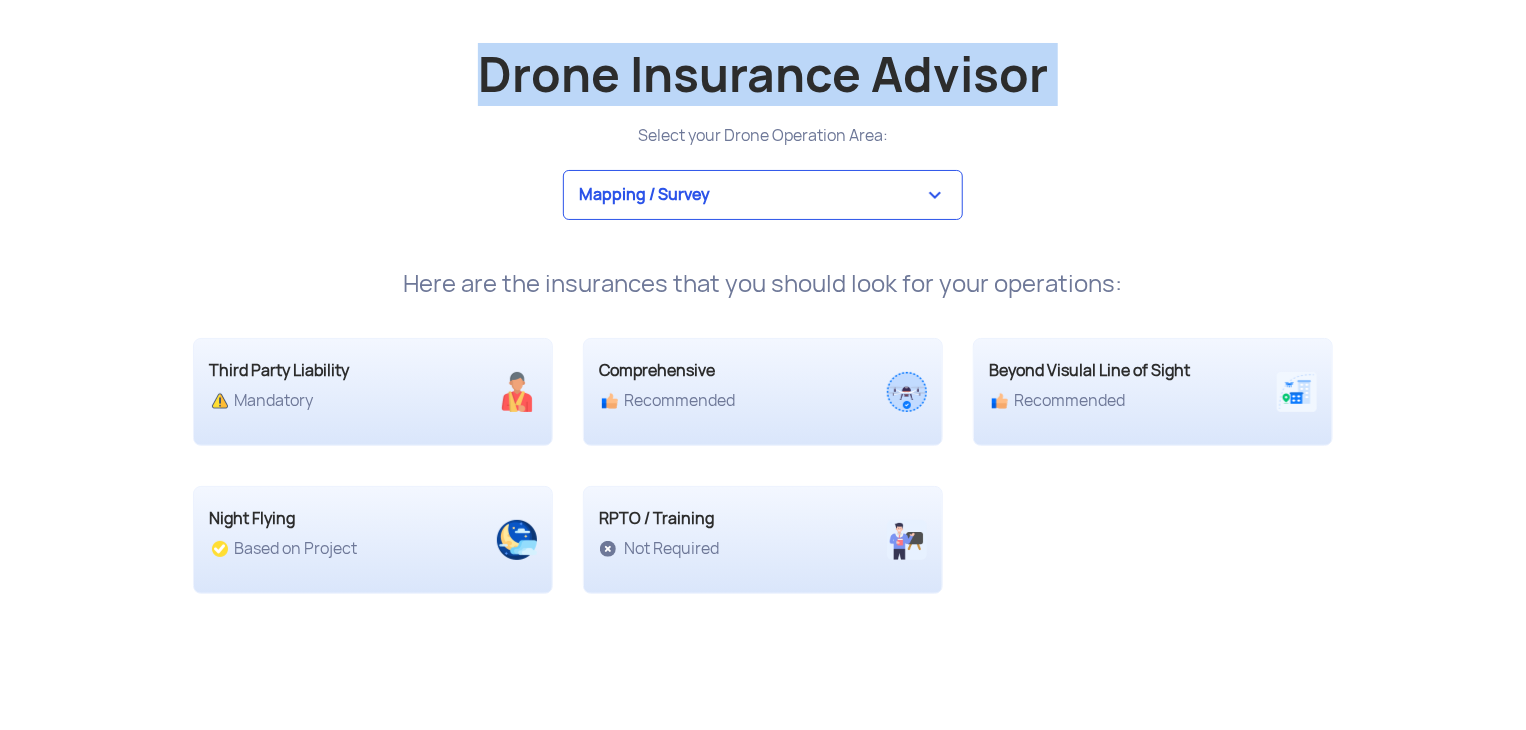 click on "Drone Insurance Advisor" at bounding box center (763, 75) 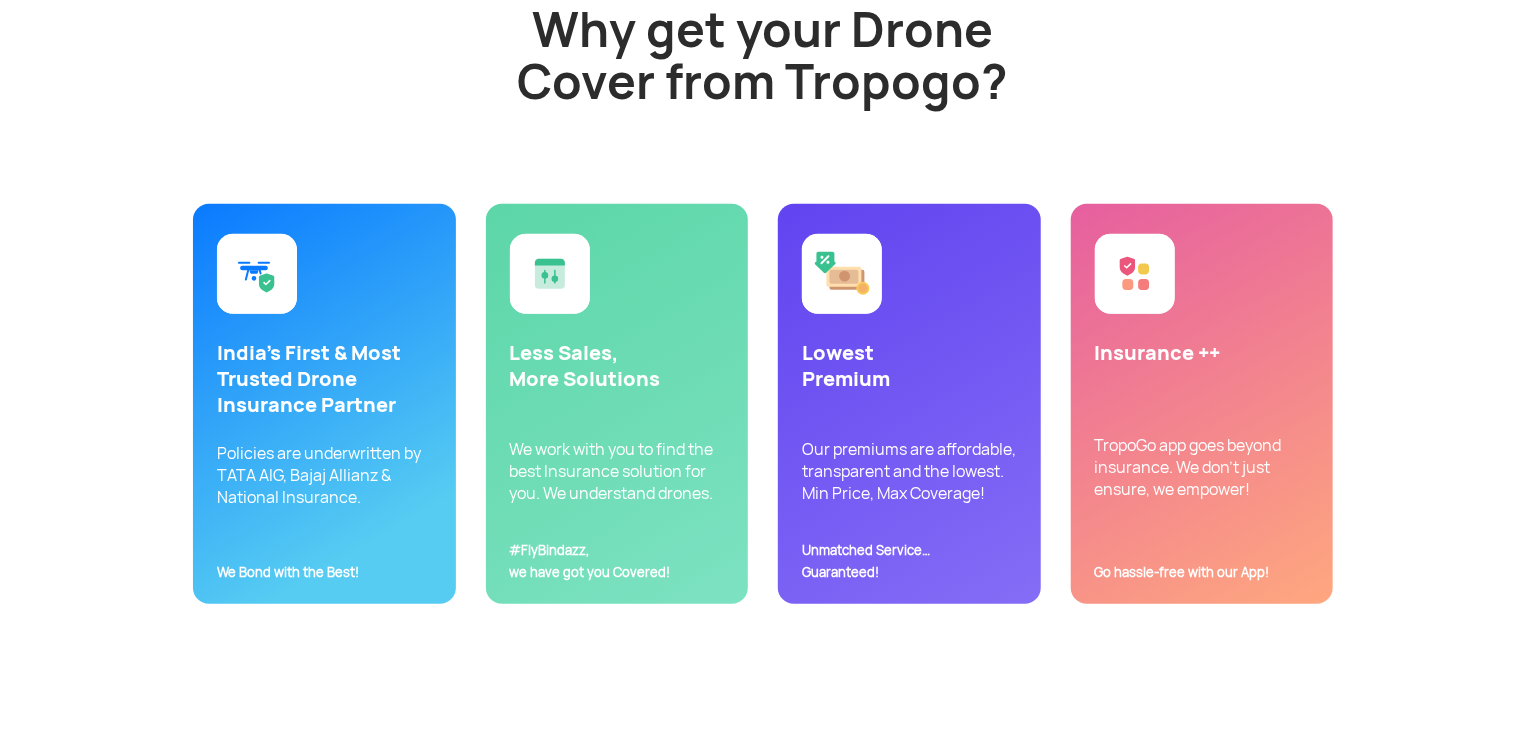 scroll, scrollTop: 4800, scrollLeft: 0, axis: vertical 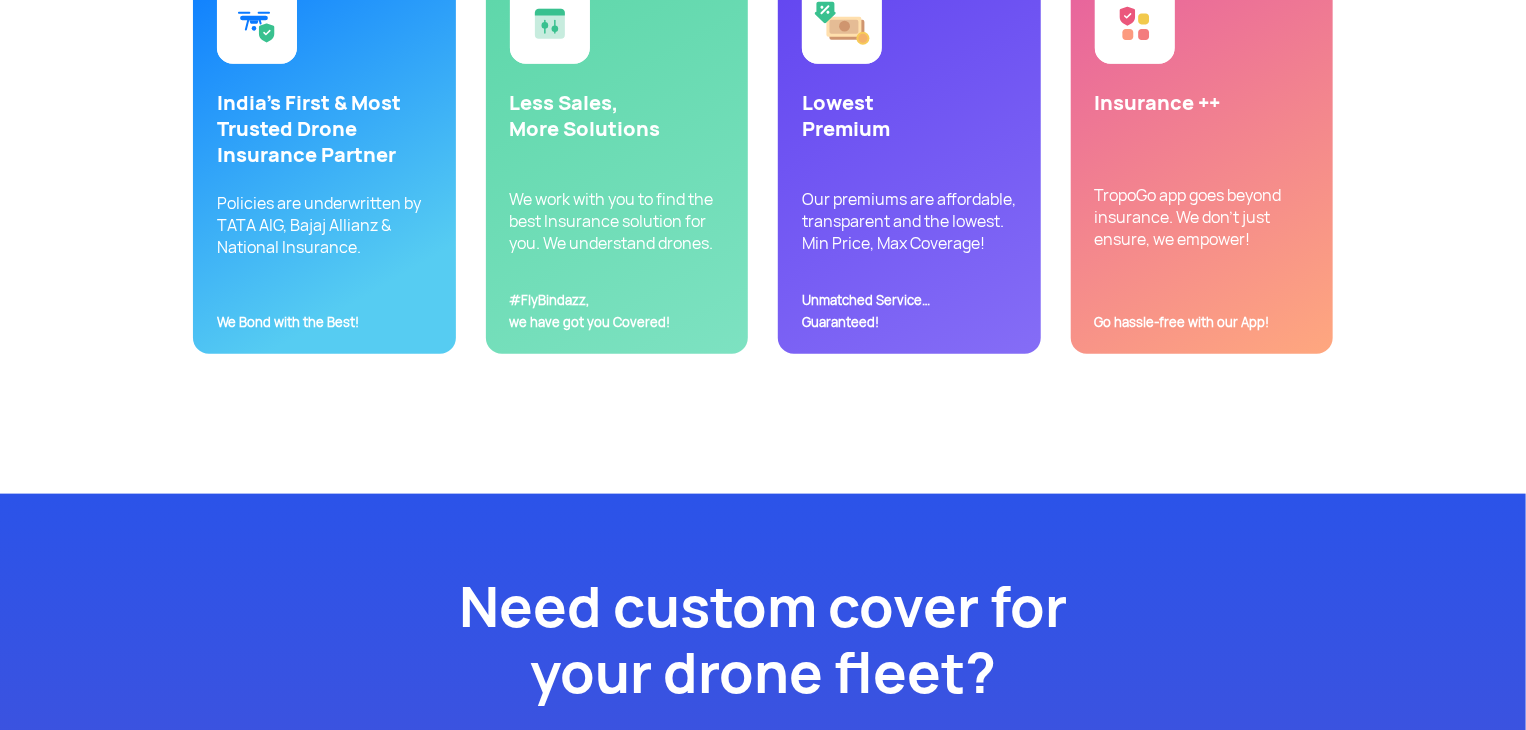 click on "Unmatched Service…  Guaranteed!" 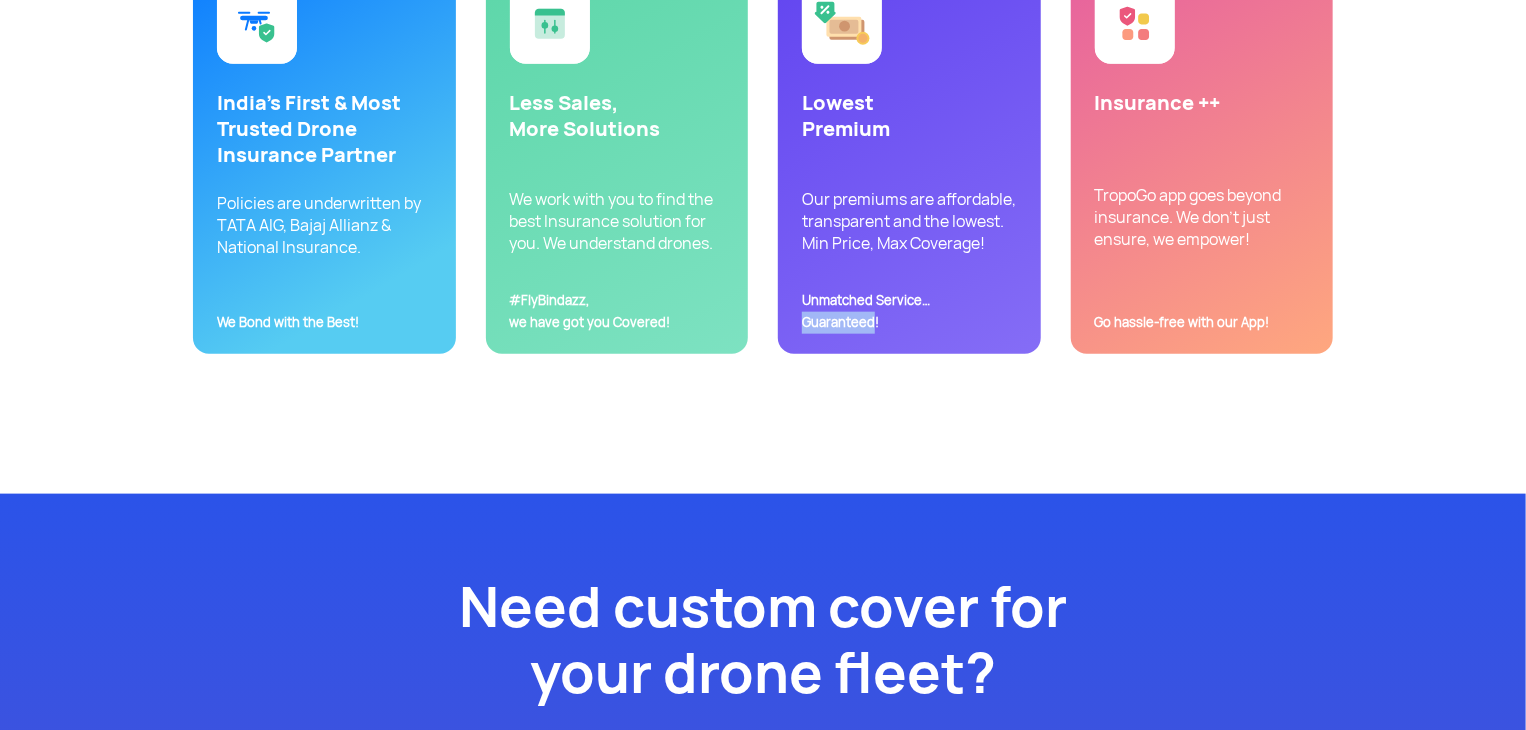 click on "Unmatched Service…  Guaranteed!" 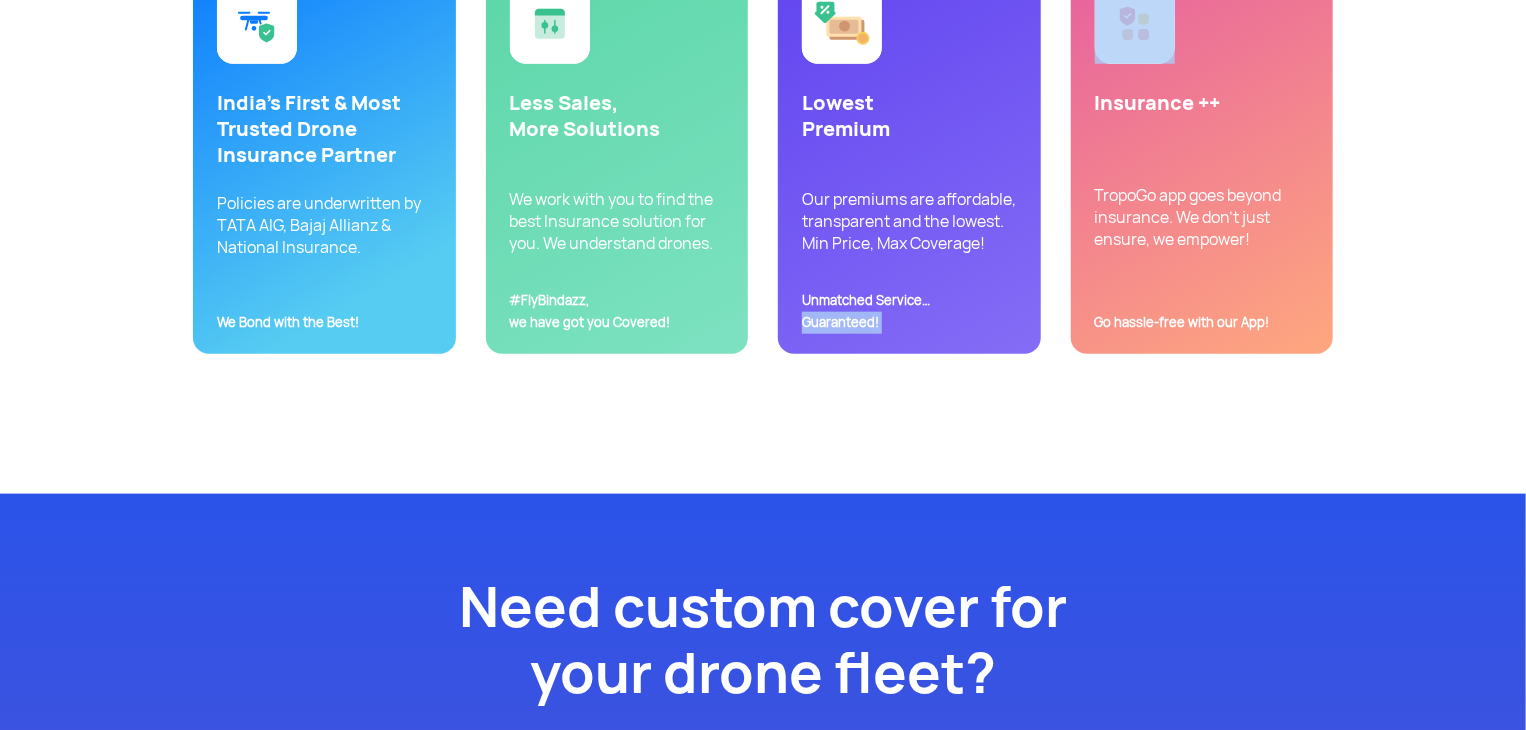 click on "Unmatched Service…  Guaranteed!" 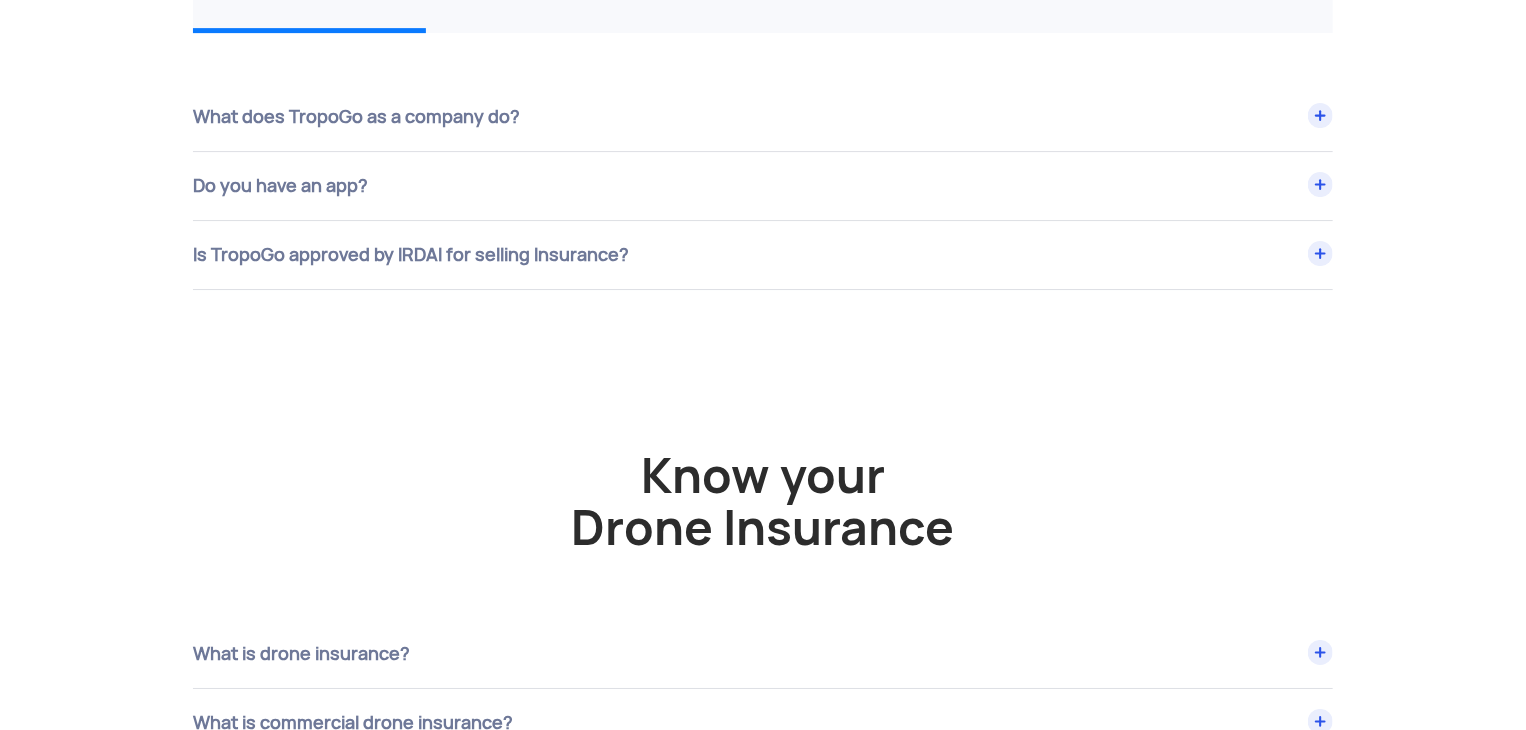 scroll, scrollTop: 7514, scrollLeft: 0, axis: vertical 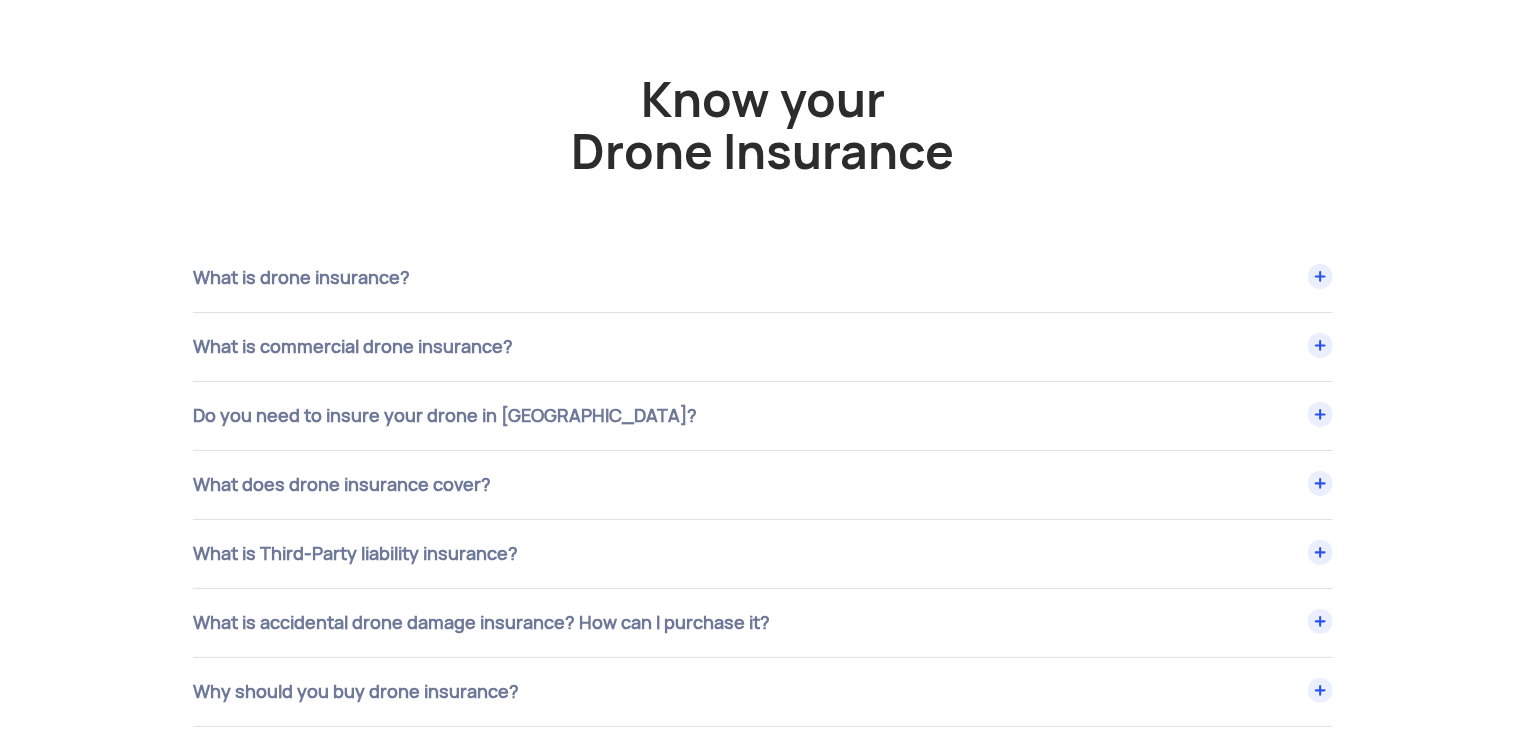 click on "Do you need to insure your drone in [GEOGRAPHIC_DATA]?" at bounding box center [763, 278] 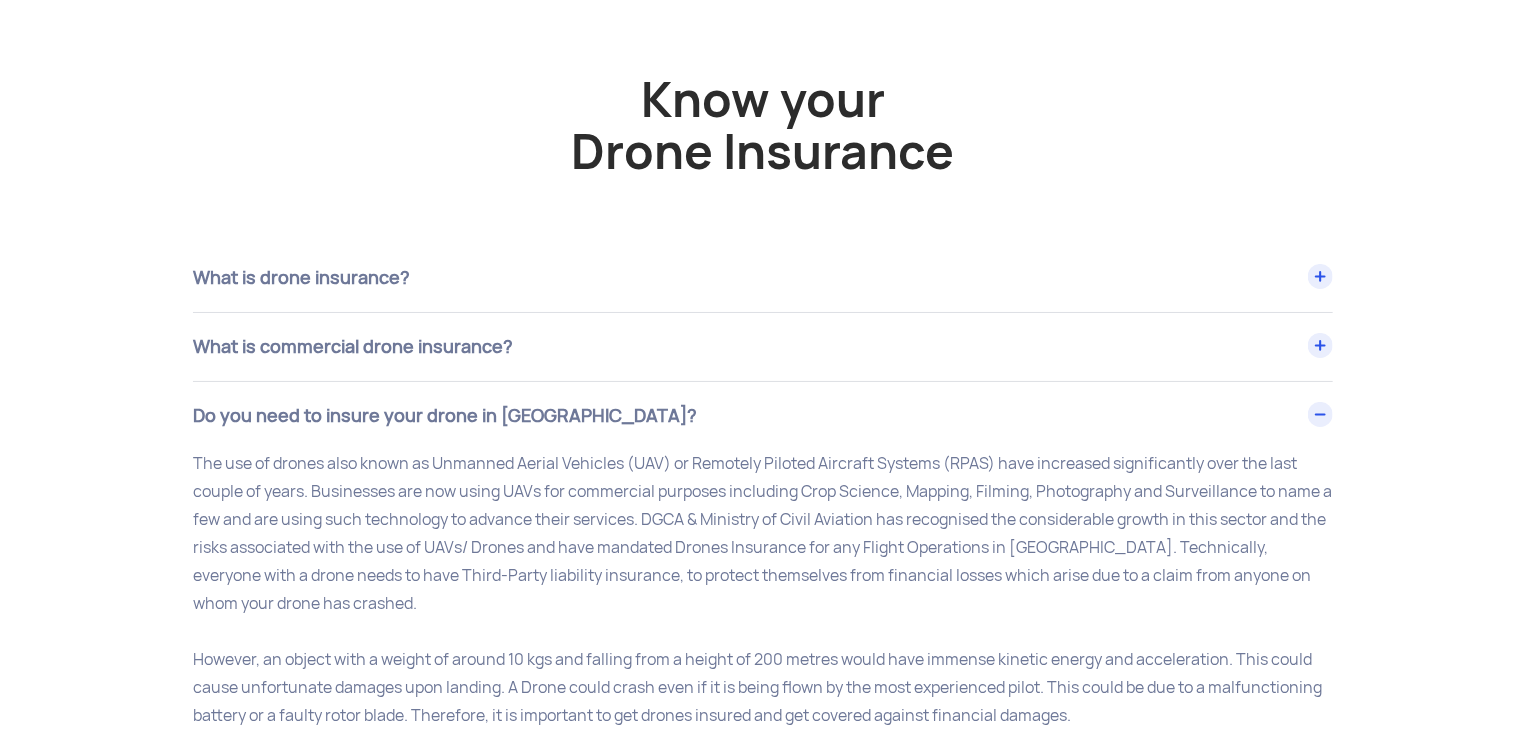 click on "Do you need to insure your drone in [GEOGRAPHIC_DATA]?" at bounding box center (763, 416) 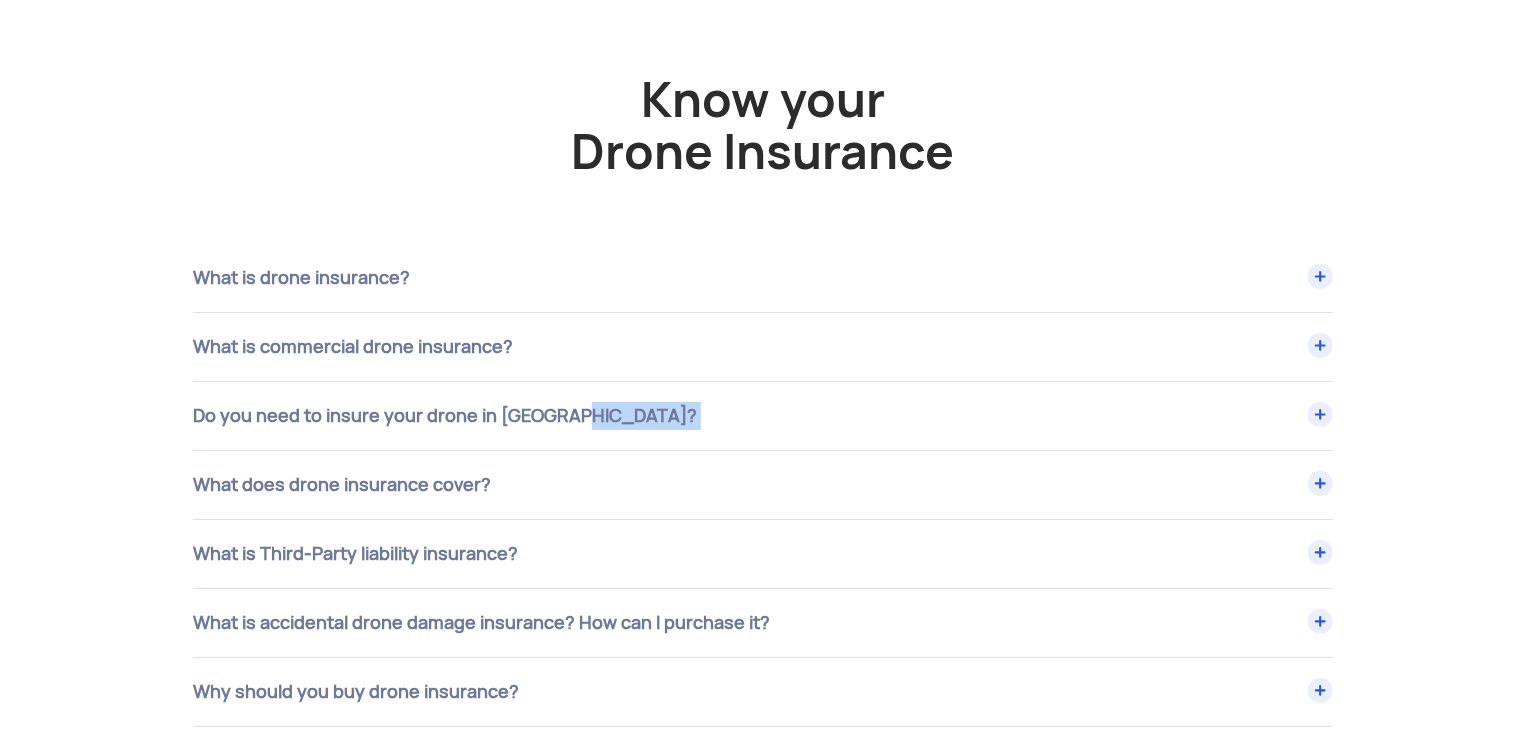 click on "Do you need to insure your drone in [GEOGRAPHIC_DATA]?" at bounding box center [763, 278] 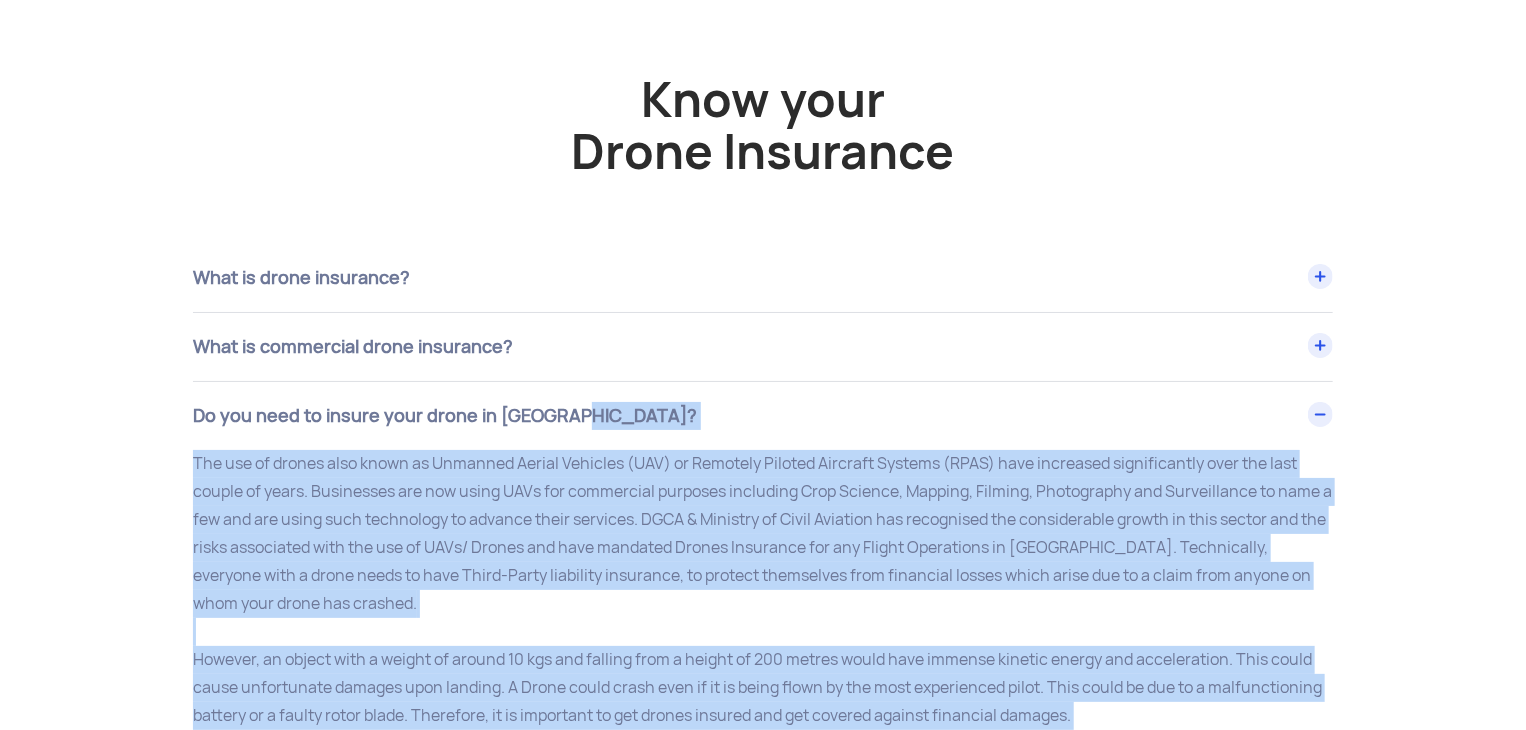 click on "The use of drones also known as Unmanned Aerial Vehicles (UAV) or Remotely Piloted Aircraft Systems (RPAS) have increased significantly over the last couple of years. Businesses are now using UAVs for commercial purposes including Crop Science, Mapping, Filming, Photography and Surveillance to name a few and are using such technology to advance their services. DGCA & Ministry of Civil Aviation has recognised the considerable growth in this sector and the risks associated with the use of UAVs/ Drones and have mandated Drones Insurance for any Flight Operations in [GEOGRAPHIC_DATA].  Technically, everyone with a drone needs to have Third-Party liability insurance, to protect themselves from financial losses which arise due to a claim from anyone on whom your drone has crashed." 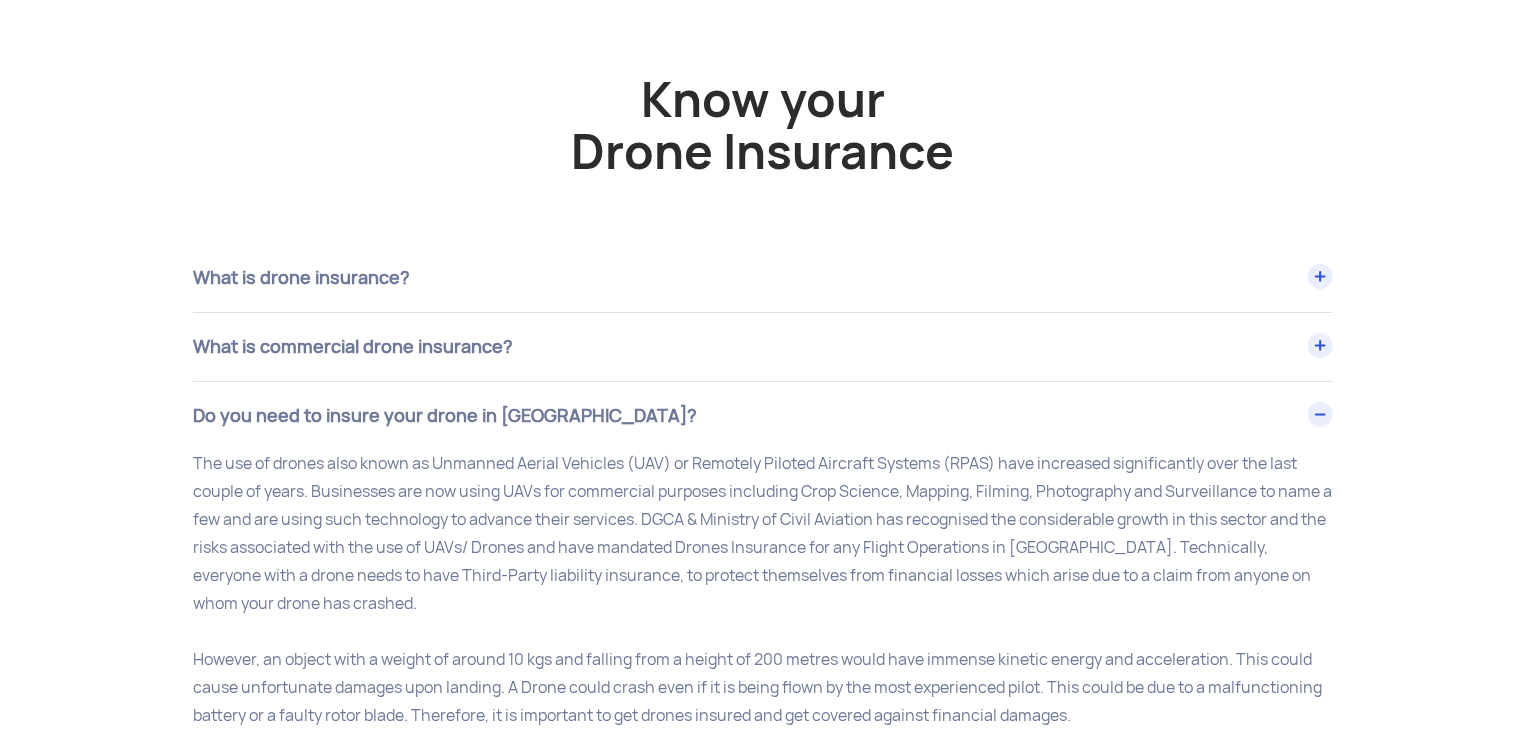 click on "The use of drones also known as Unmanned Aerial Vehicles (UAV) or Remotely Piloted Aircraft Systems (RPAS) have increased significantly over the last couple of years. Businesses are now using UAVs for commercial purposes including Crop Science, Mapping, Filming, Photography and Surveillance to name a few and are using such technology to advance their services. DGCA & Ministry of Civil Aviation has recognised the considerable growth in this sector and the risks associated with the use of UAVs/ Drones and have mandated Drones Insurance for any Flight Operations in [GEOGRAPHIC_DATA].  Technically, everyone with a drone needs to have Third-Party liability insurance, to protect themselves from financial losses which arise due to a claim from anyone on whom your drone has crashed." 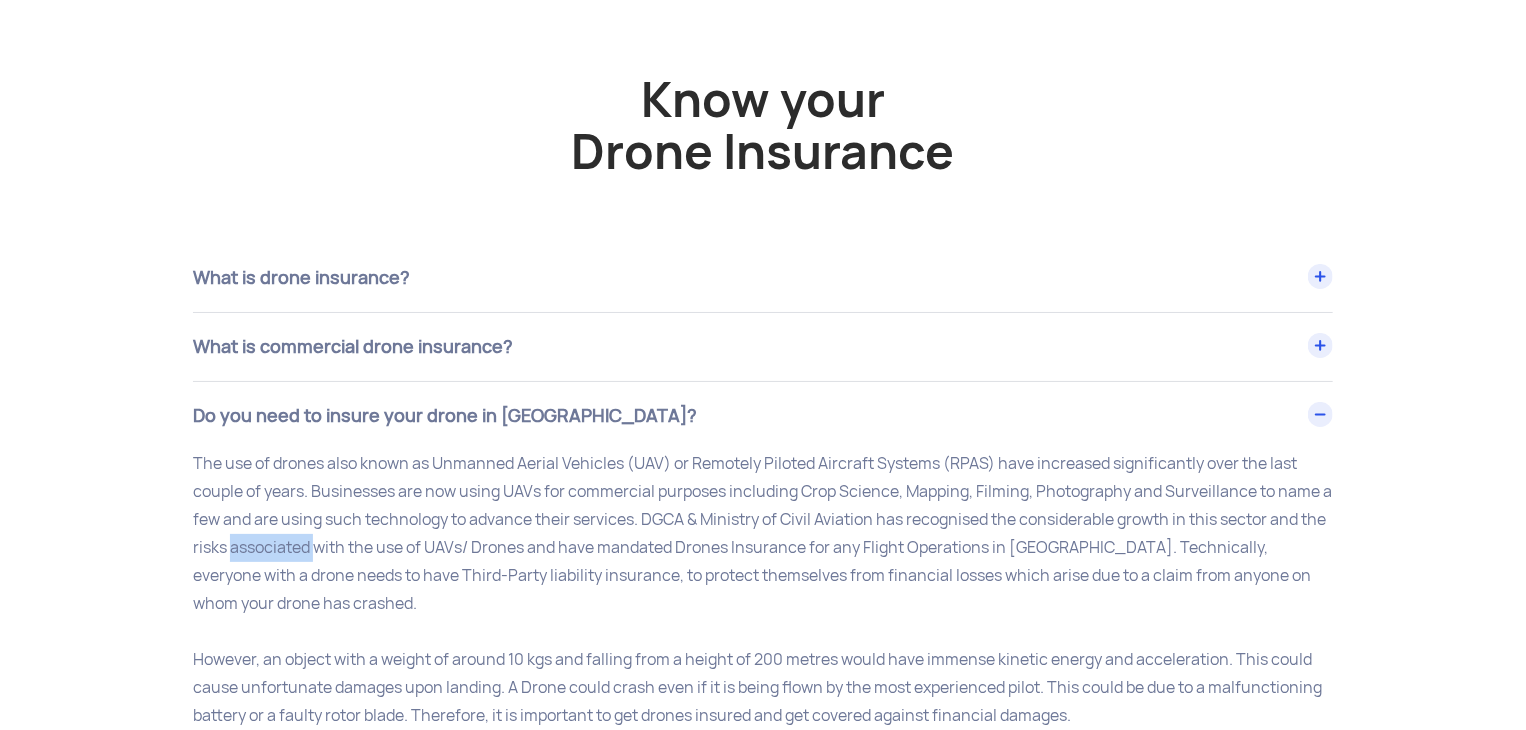 click on "The use of drones also known as Unmanned Aerial Vehicles (UAV) or Remotely Piloted Aircraft Systems (RPAS) have increased significantly over the last couple of years. Businesses are now using UAVs for commercial purposes including Crop Science, Mapping, Filming, Photography and Surveillance to name a few and are using such technology to advance their services. DGCA & Ministry of Civil Aviation has recognised the considerable growth in this sector and the risks associated with the use of UAVs/ Drones and have mandated Drones Insurance for any Flight Operations in [GEOGRAPHIC_DATA].  Technically, everyone with a drone needs to have Third-Party liability insurance, to protect themselves from financial losses which arise due to a claim from anyone on whom your drone has crashed." 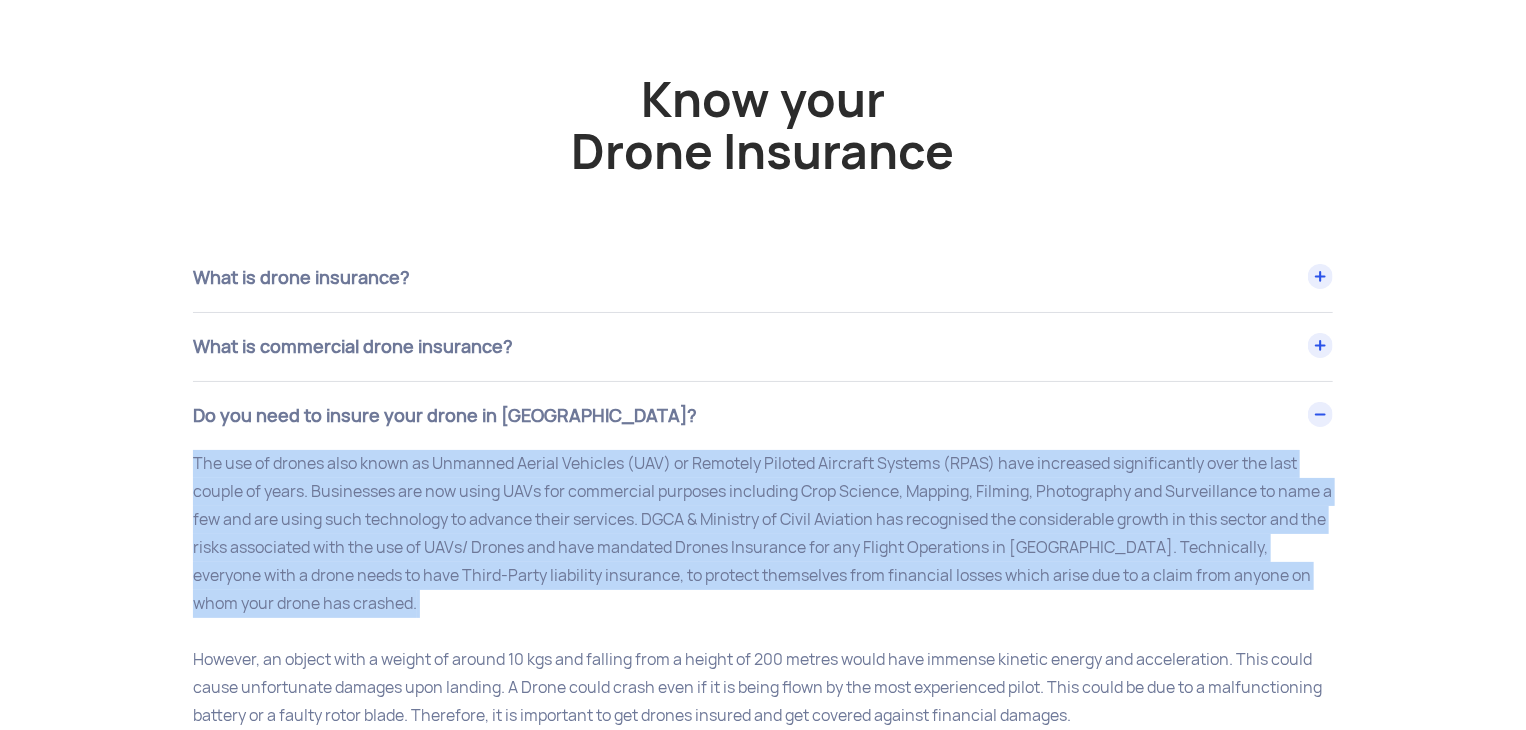 click on "The use of drones also known as Unmanned Aerial Vehicles (UAV) or Remotely Piloted Aircraft Systems (RPAS) have increased significantly over the last couple of years. Businesses are now using UAVs for commercial purposes including Crop Science, Mapping, Filming, Photography and Surveillance to name a few and are using such technology to advance their services. DGCA & Ministry of Civil Aviation has recognised the considerable growth in this sector and the risks associated with the use of UAVs/ Drones and have mandated Drones Insurance for any Flight Operations in [GEOGRAPHIC_DATA].  Technically, everyone with a drone needs to have Third-Party liability insurance, to protect themselves from financial losses which arise due to a claim from anyone on whom your drone has crashed." 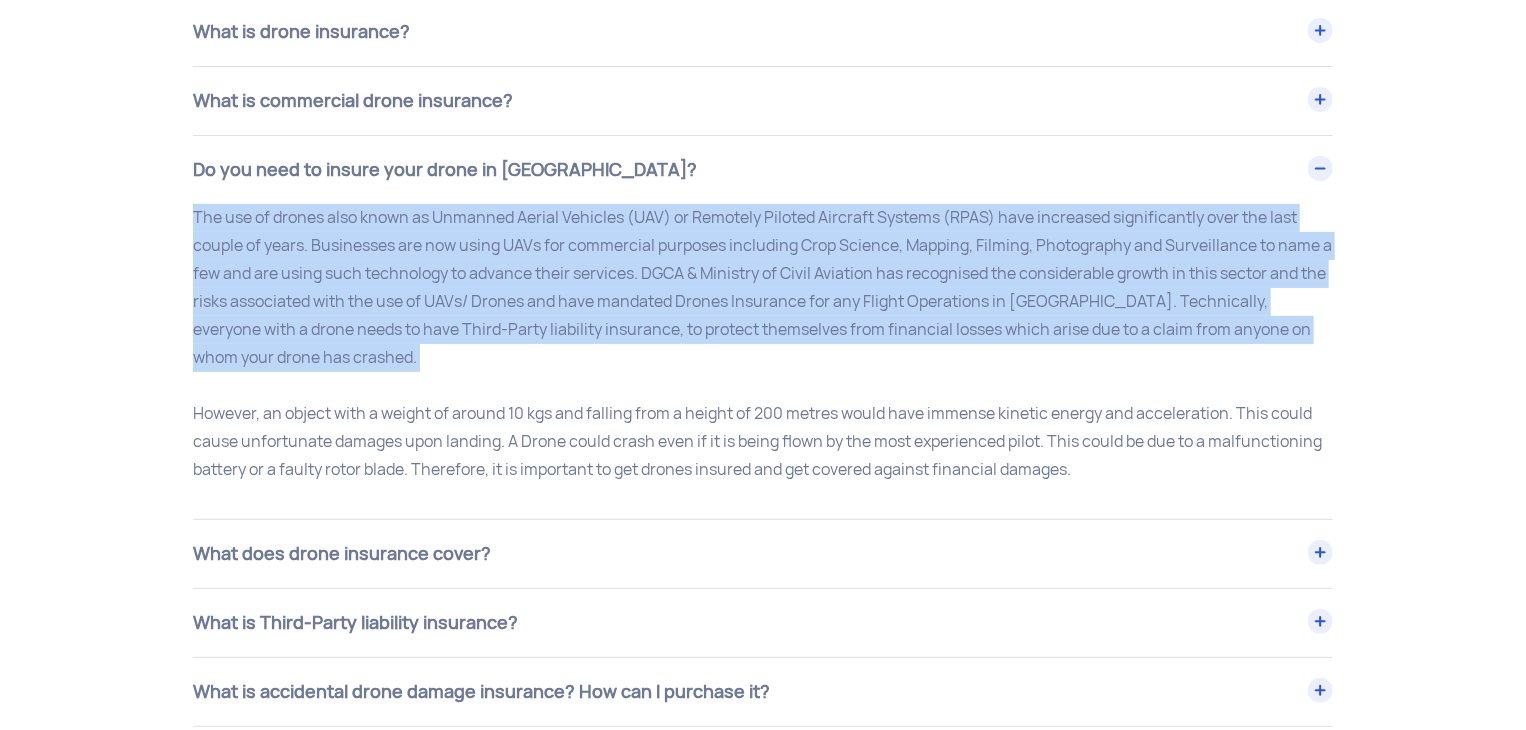 scroll, scrollTop: 7914, scrollLeft: 0, axis: vertical 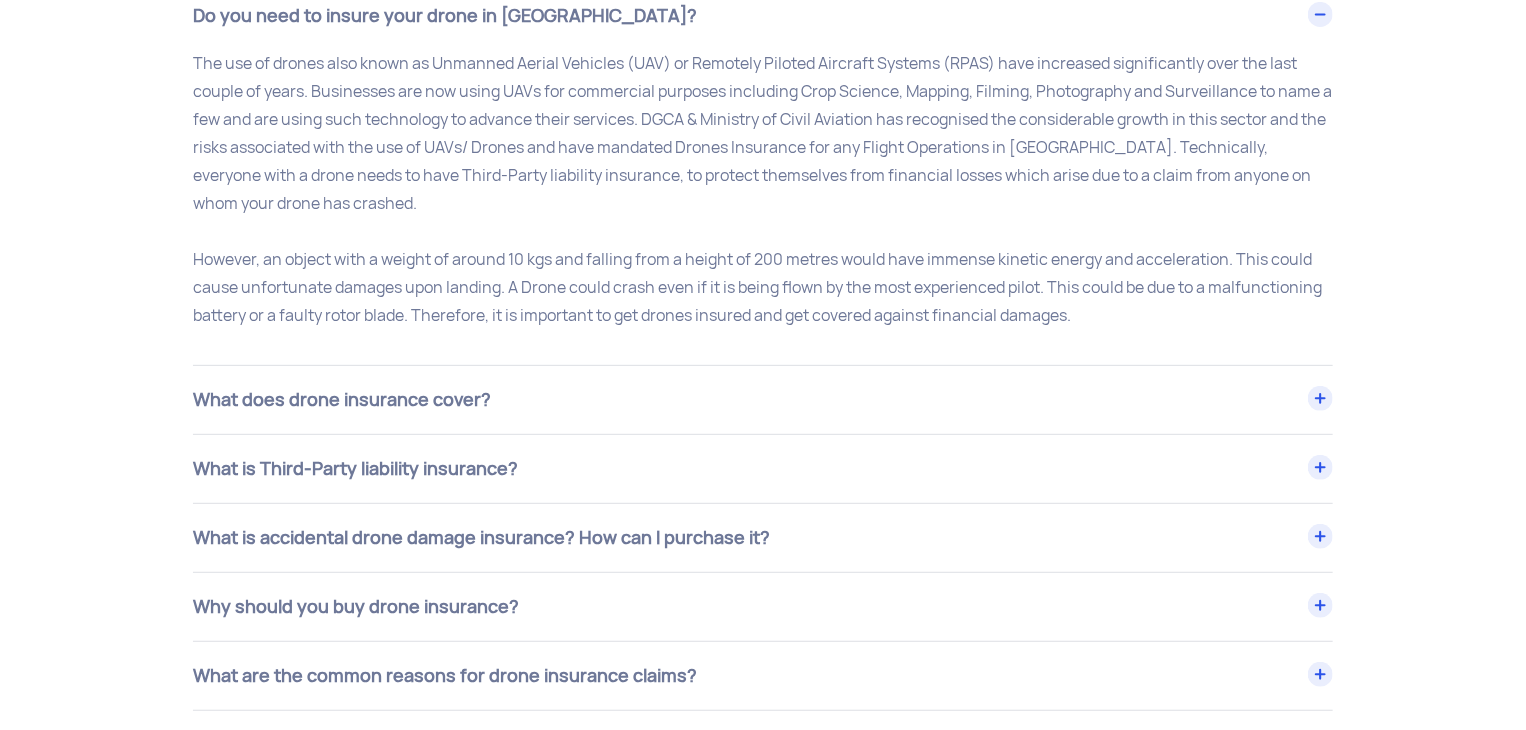 click on "The use of drones also known as Unmanned Aerial Vehicles (UAV) or Remotely Piloted Aircraft Systems (RPAS) have increased significantly over the last couple of years. Businesses are now using UAVs for commercial purposes including Crop Science, Mapping, Filming, Photography and Surveillance to name a few and are using such technology to advance their services. DGCA & Ministry of Civil Aviation has recognised the considerable growth in this sector and the risks associated with the use of UAVs/ Drones and have mandated Drones Insurance for any Flight Operations in [GEOGRAPHIC_DATA].  Technically, everyone with a drone needs to have Third-Party liability insurance, to protect themselves from financial losses which arise due to a claim from anyone on whom your drone has crashed." 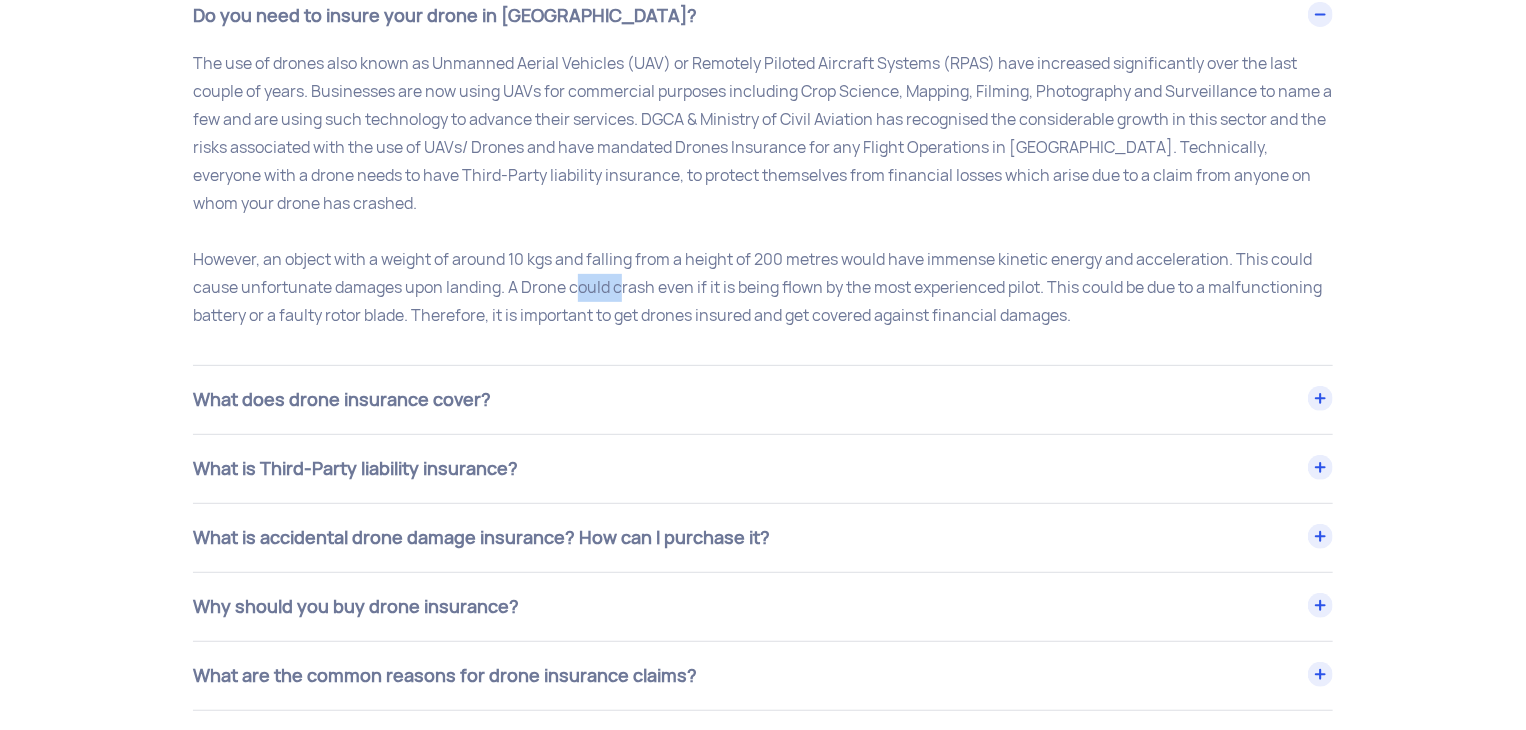 click on "The use of drones also known as Unmanned Aerial Vehicles (UAV) or Remotely Piloted Aircraft Systems (RPAS) have increased significantly over the last couple of years. Businesses are now using UAVs for commercial purposes including Crop Science, Mapping, Filming, Photography and Surveillance to name a few and are using such technology to advance their services. DGCA & Ministry of Civil Aviation has recognised the considerable growth in this sector and the risks associated with the use of UAVs/ Drones and have mandated Drones Insurance for any Flight Operations in [GEOGRAPHIC_DATA].  Technically, everyone with a drone needs to have Third-Party liability insurance, to protect themselves from financial losses which arise due to a claim from anyone on whom your drone has crashed." 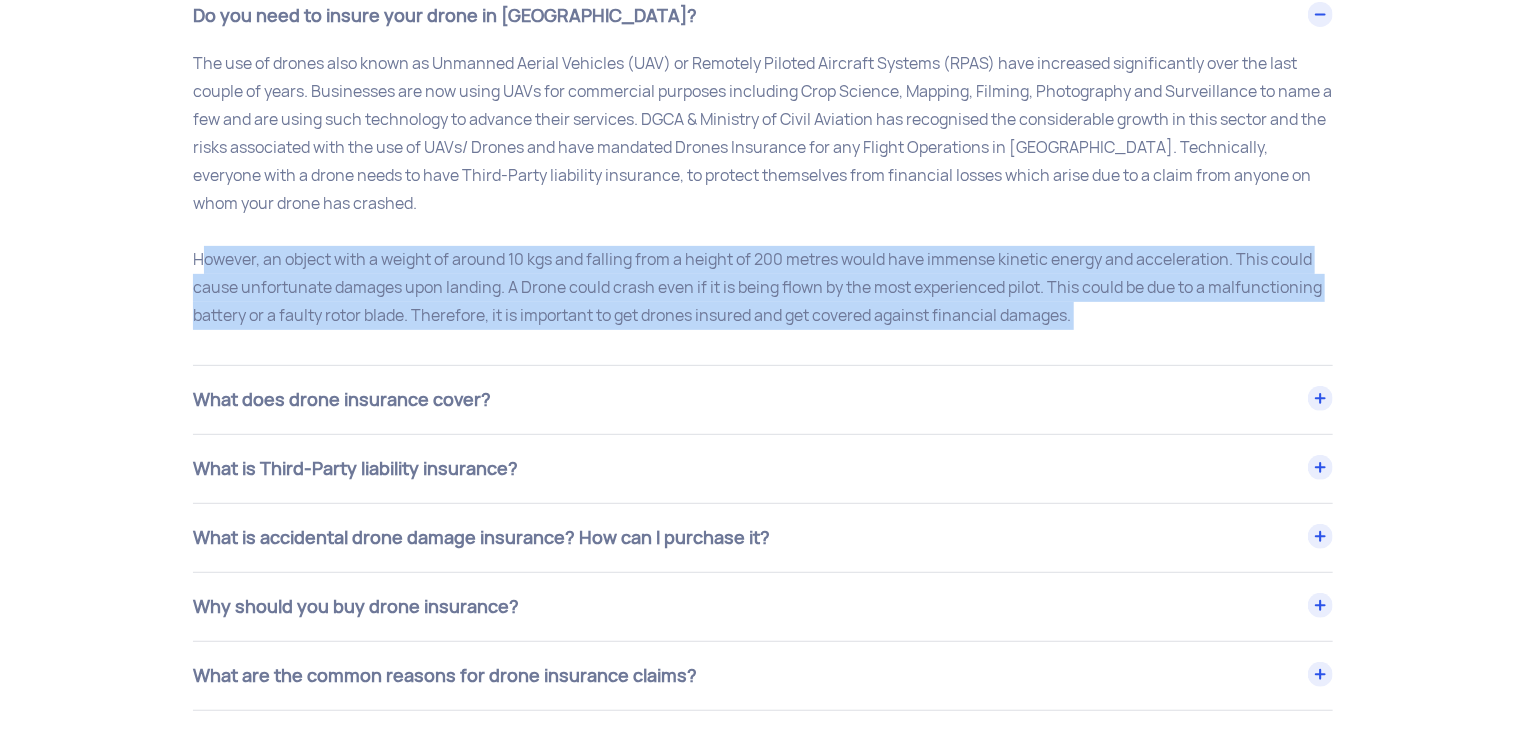 click on "The use of drones also known as Unmanned Aerial Vehicles (UAV) or Remotely Piloted Aircraft Systems (RPAS) have increased significantly over the last couple of years. Businesses are now using UAVs for commercial purposes including Crop Science, Mapping, Filming, Photography and Surveillance to name a few and are using such technology to advance their services. DGCA & Ministry of Civil Aviation has recognised the considerable growth in this sector and the risks associated with the use of UAVs/ Drones and have mandated Drones Insurance for any Flight Operations in [GEOGRAPHIC_DATA].  Technically, everyone with a drone needs to have Third-Party liability insurance, to protect themselves from financial losses which arise due to a claim from anyone on whom your drone has crashed." 